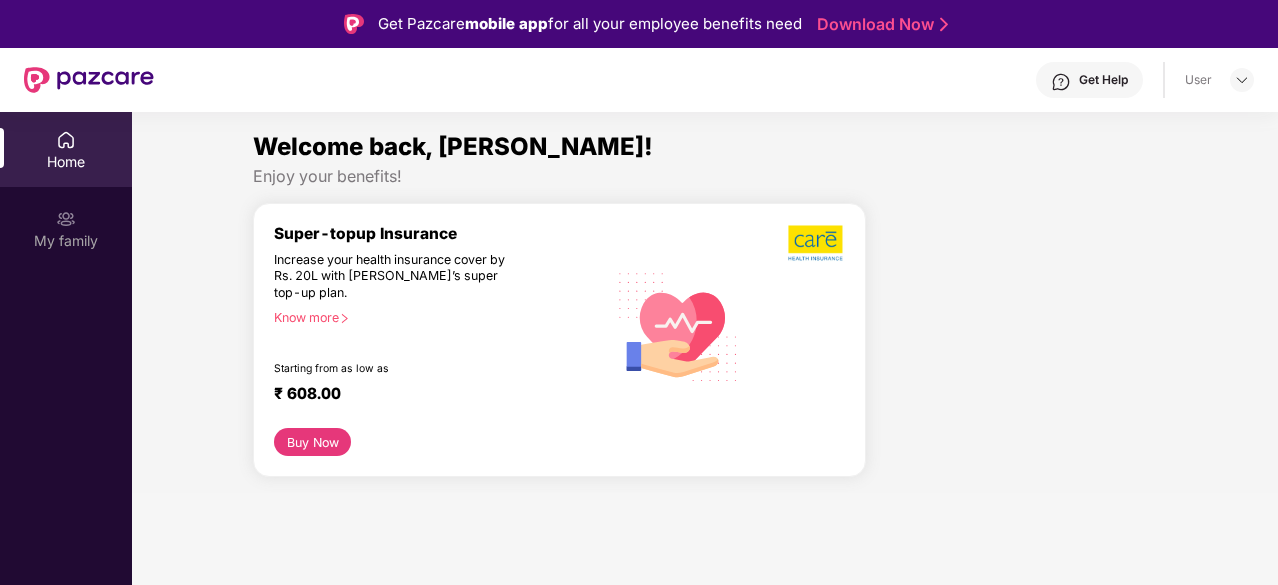 scroll, scrollTop: 0, scrollLeft: 0, axis: both 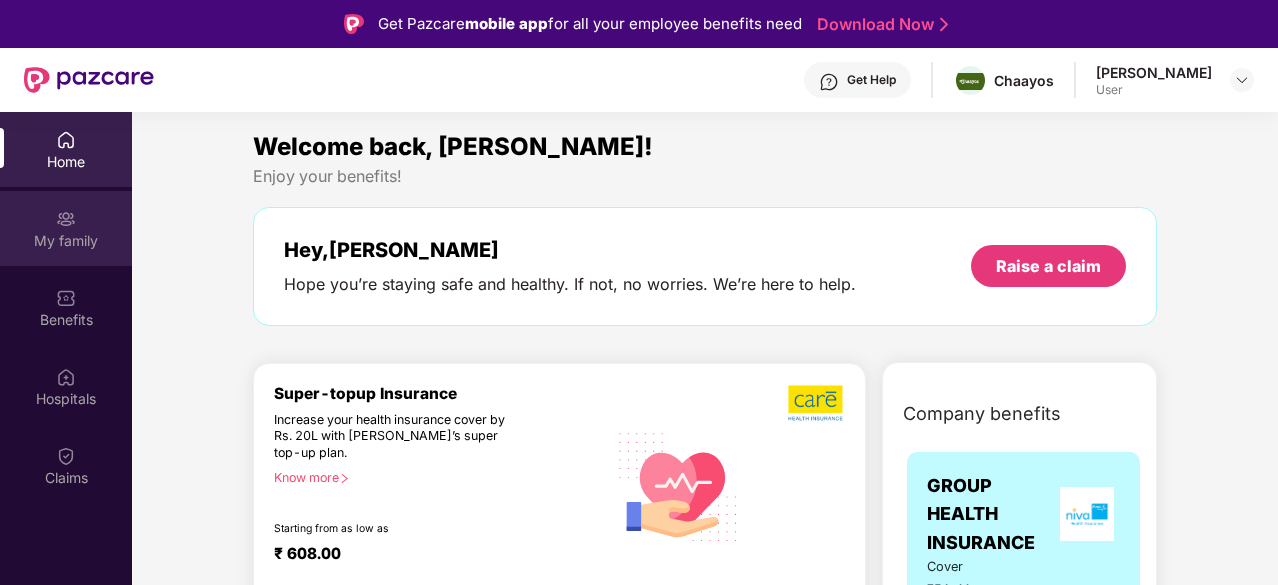 click on "My family" at bounding box center [66, 241] 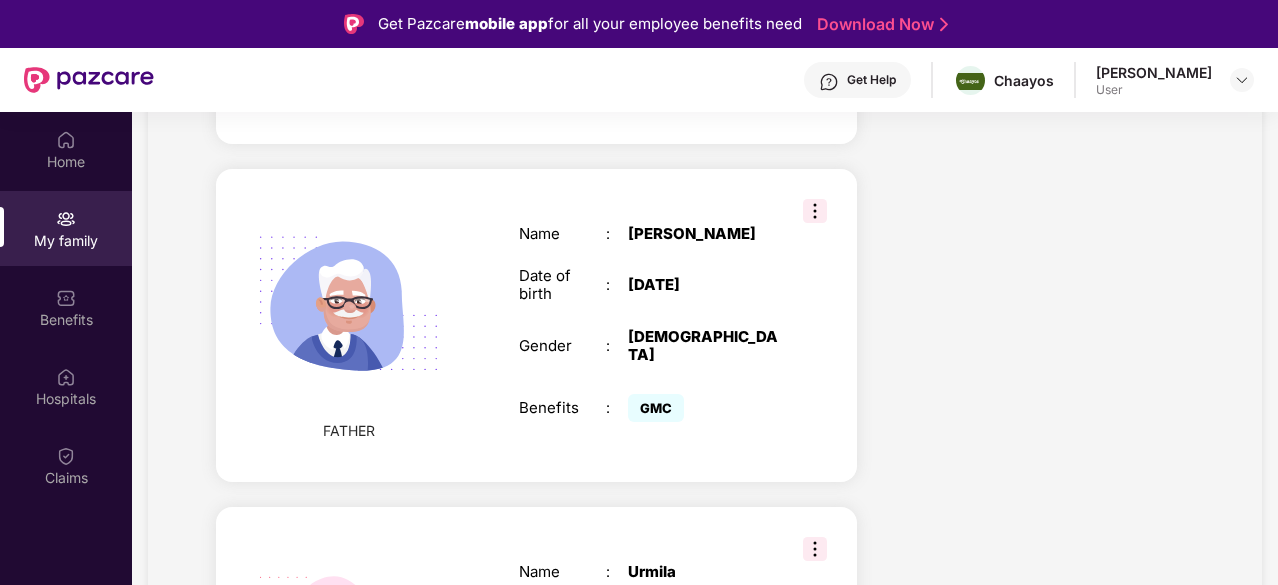 scroll, scrollTop: 1282, scrollLeft: 0, axis: vertical 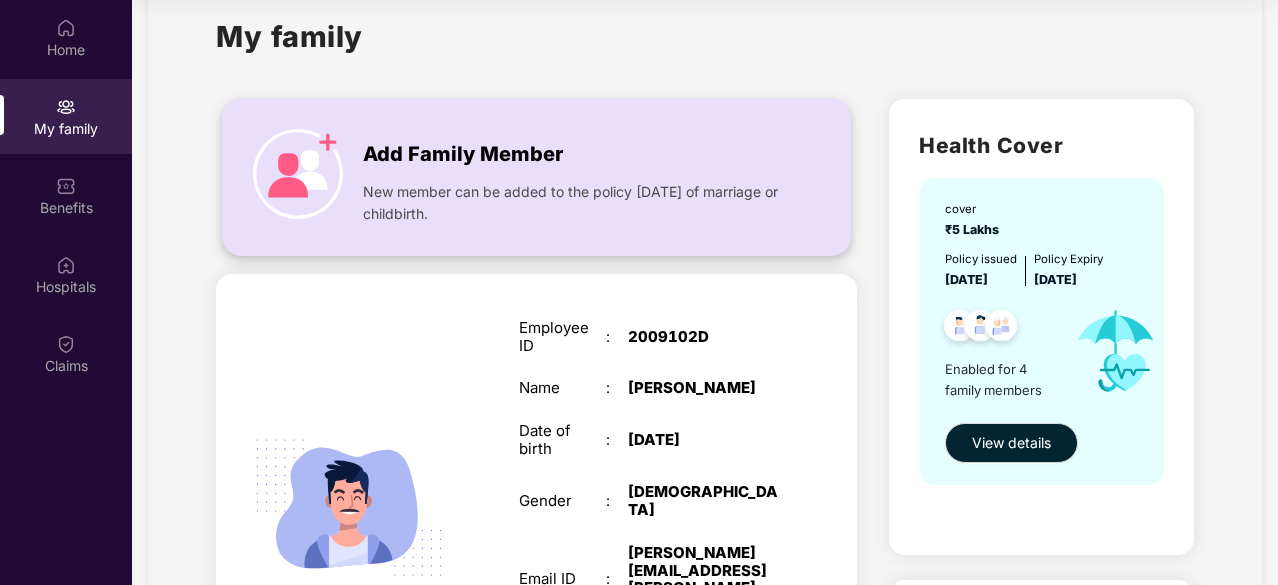 click on "Add Family Member" at bounding box center [463, 154] 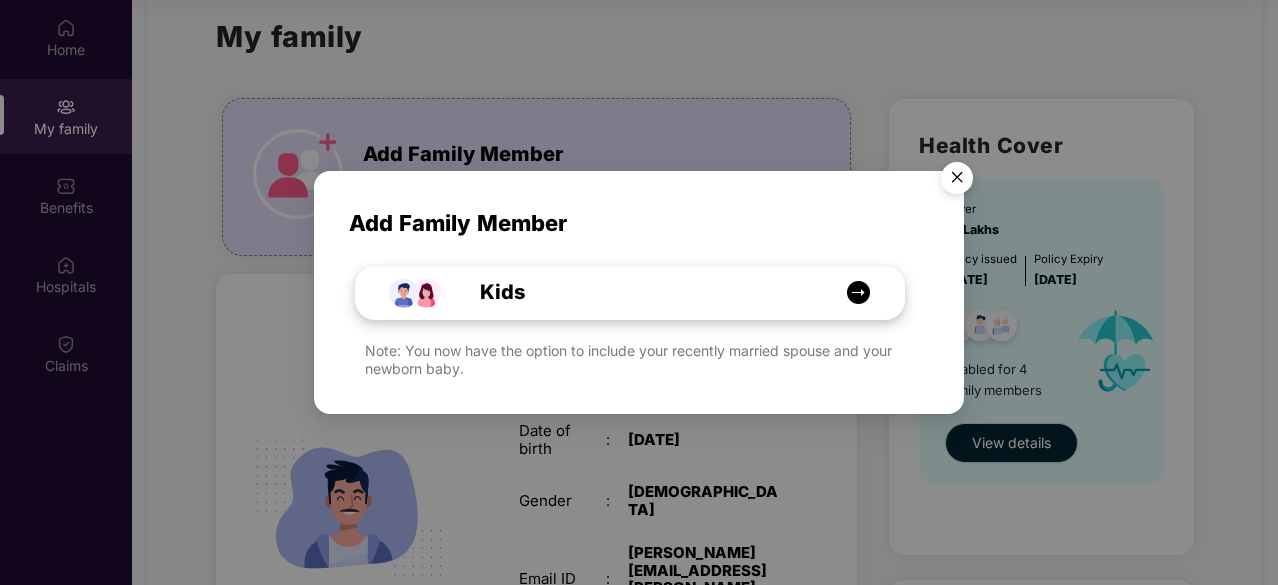 click on "Kids" at bounding box center [640, 292] 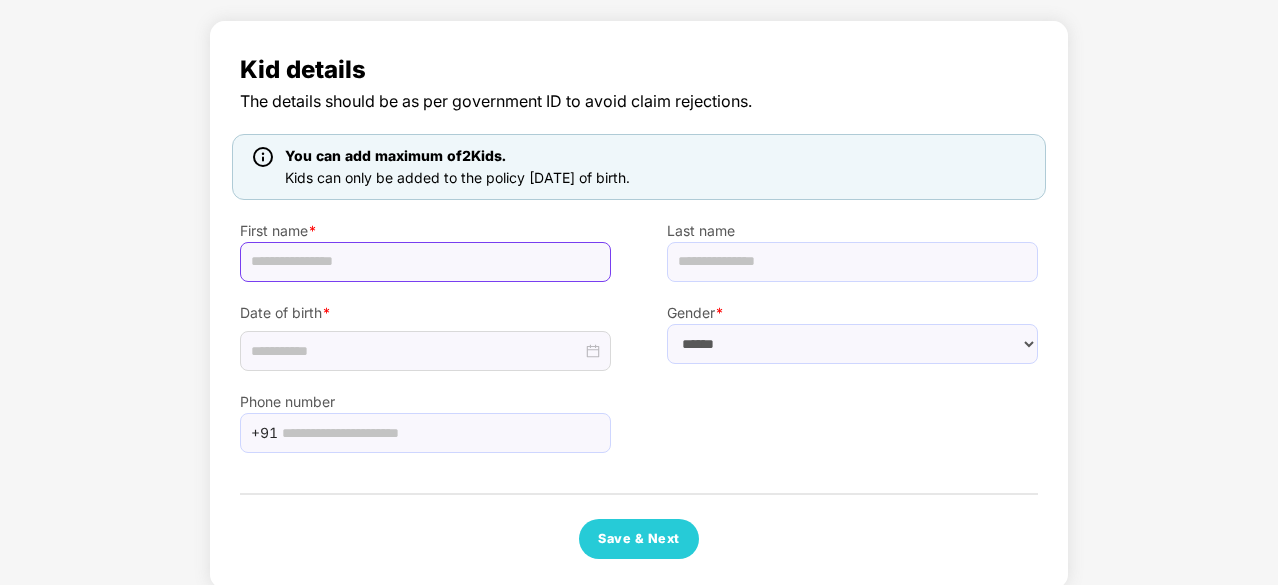 click at bounding box center [425, 262] 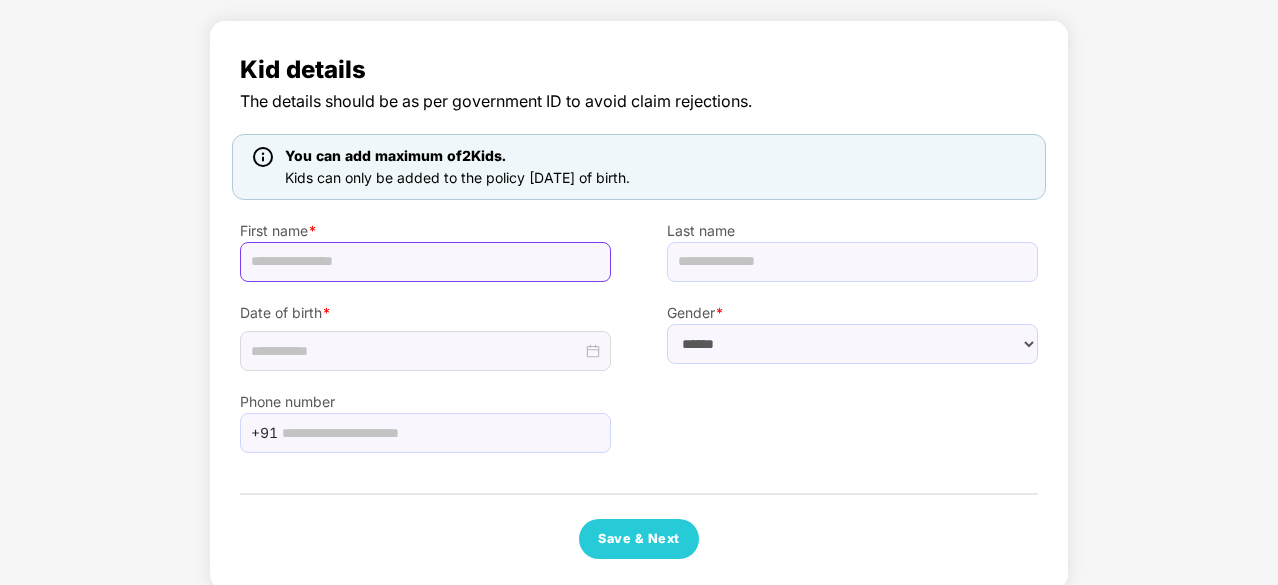 type on "**********" 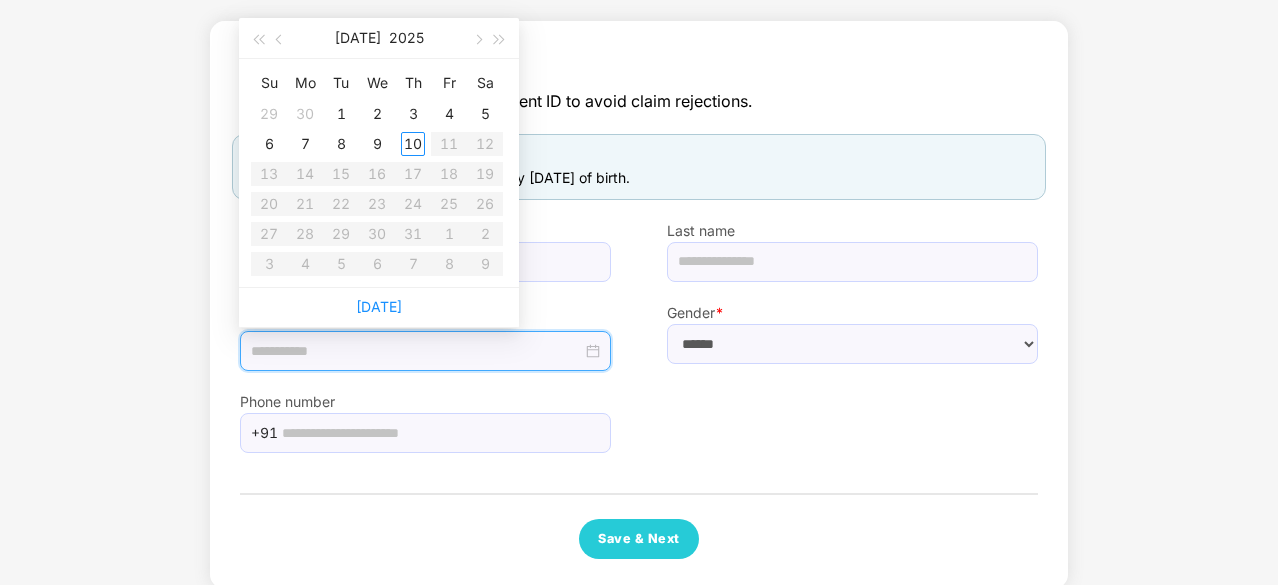 click at bounding box center [416, 351] 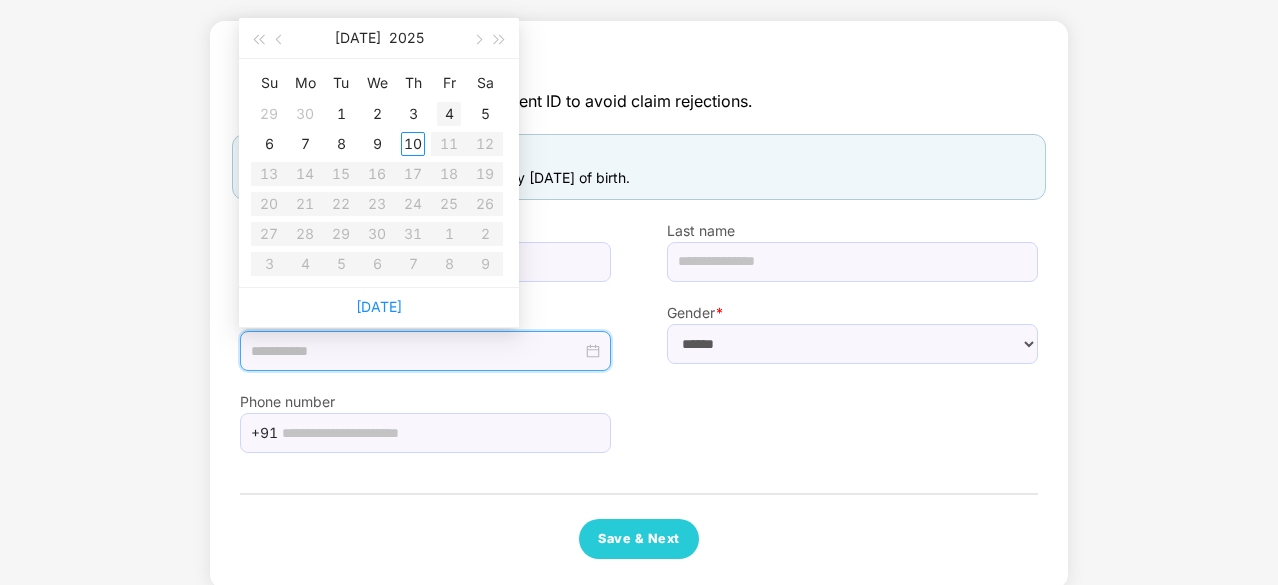 type on "**********" 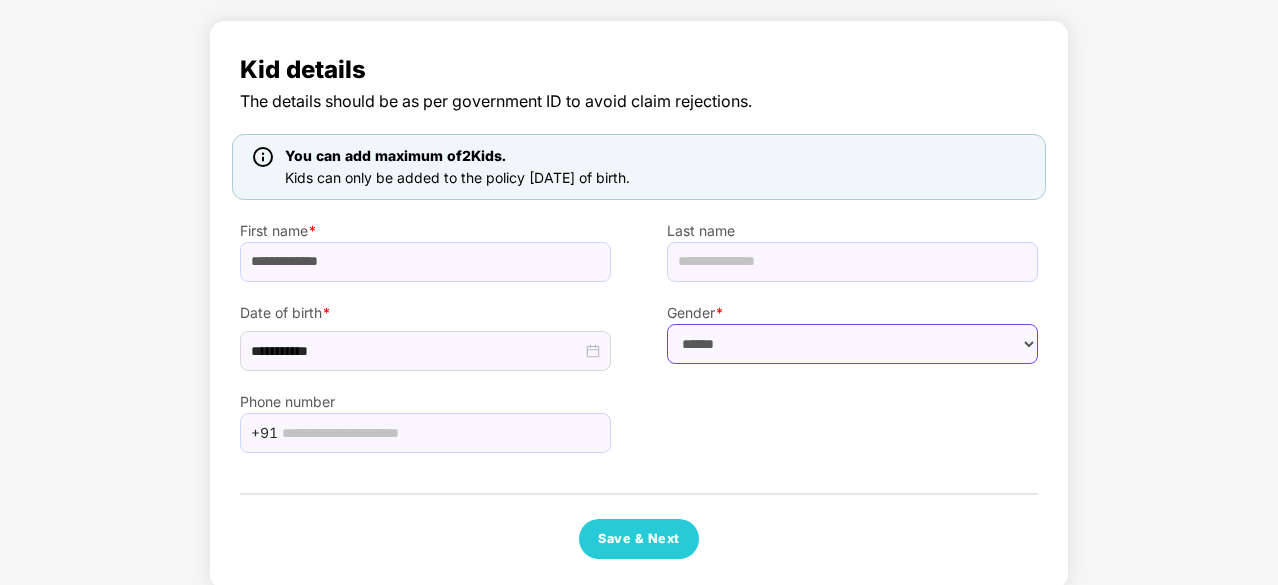 click on "****** **** ******" at bounding box center [852, 344] 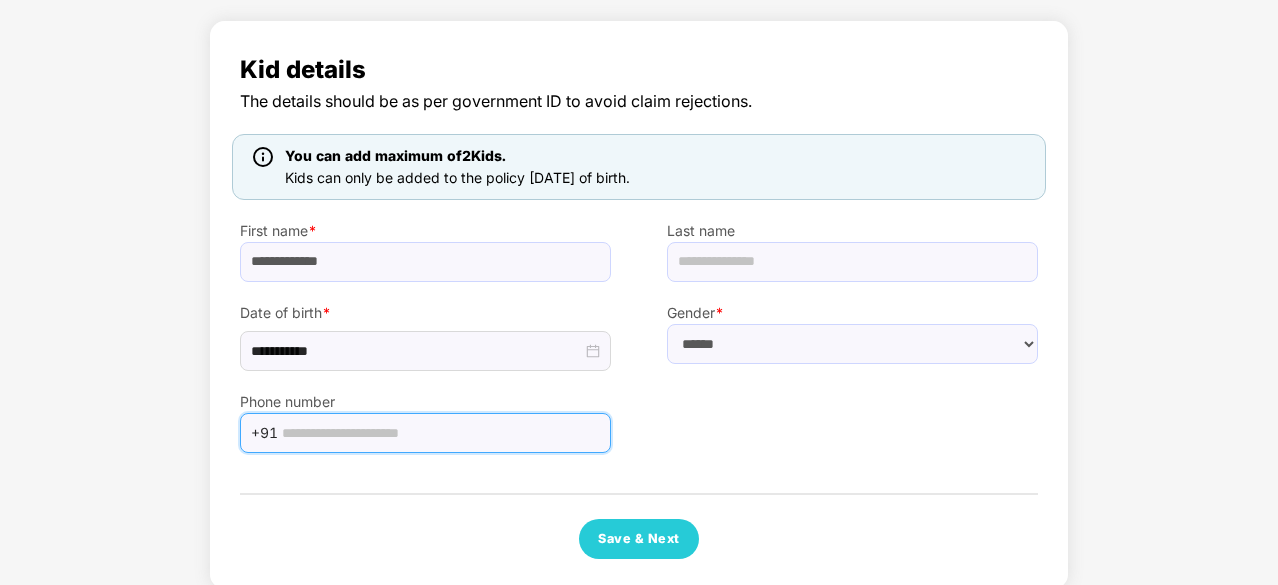 click at bounding box center (440, 433) 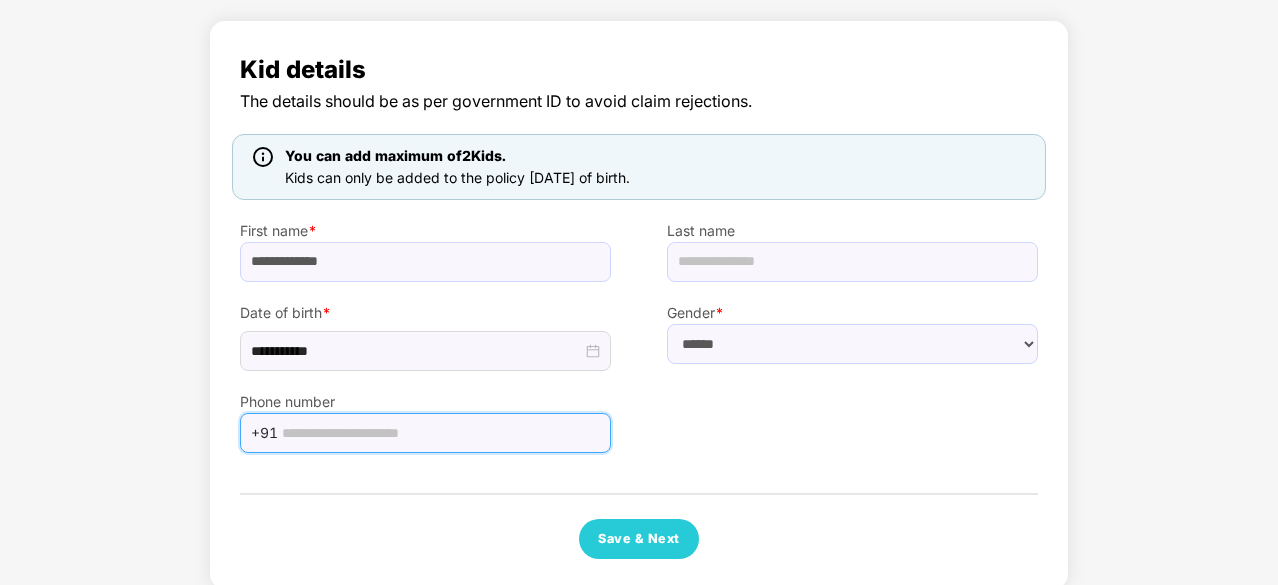type on "**********" 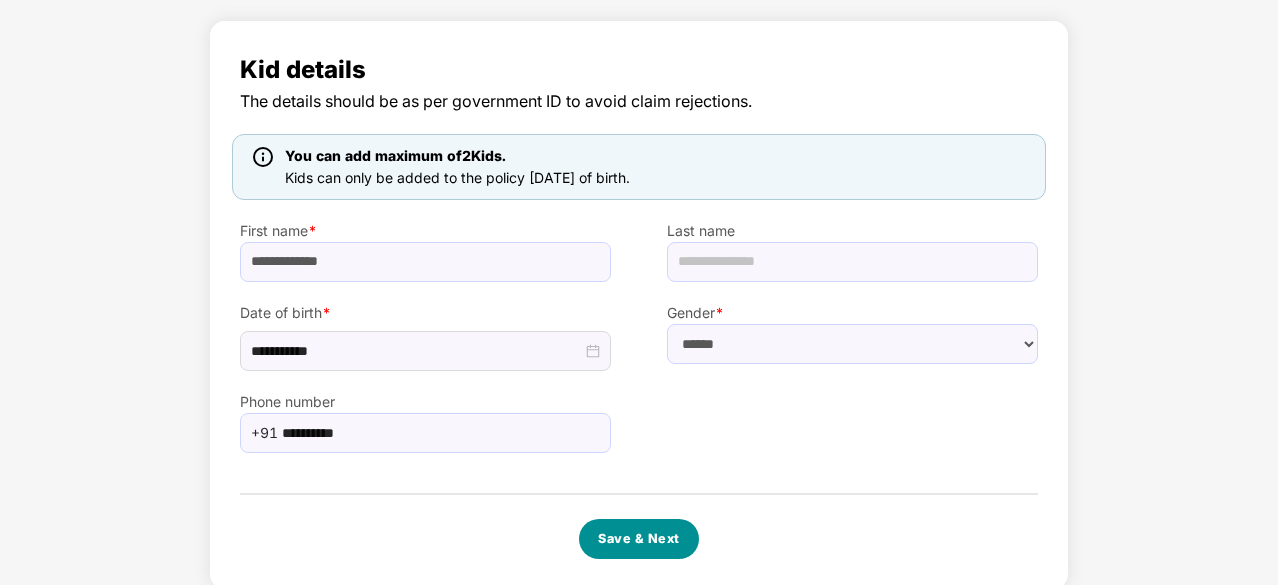 click on "Save & Next" at bounding box center [639, 539] 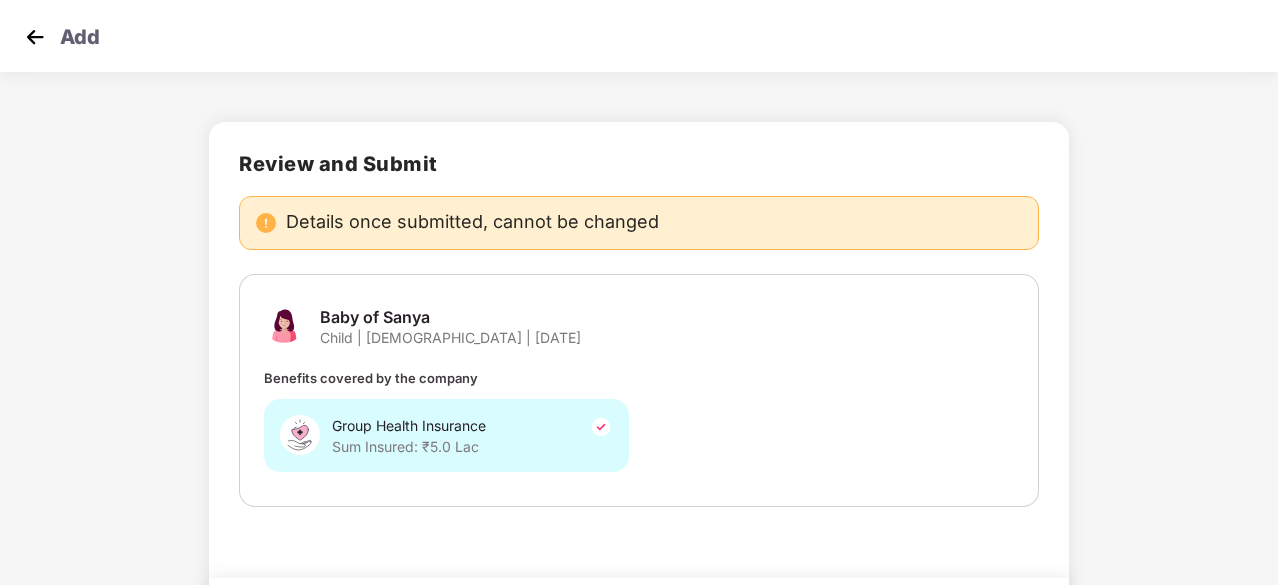 scroll, scrollTop: 102, scrollLeft: 0, axis: vertical 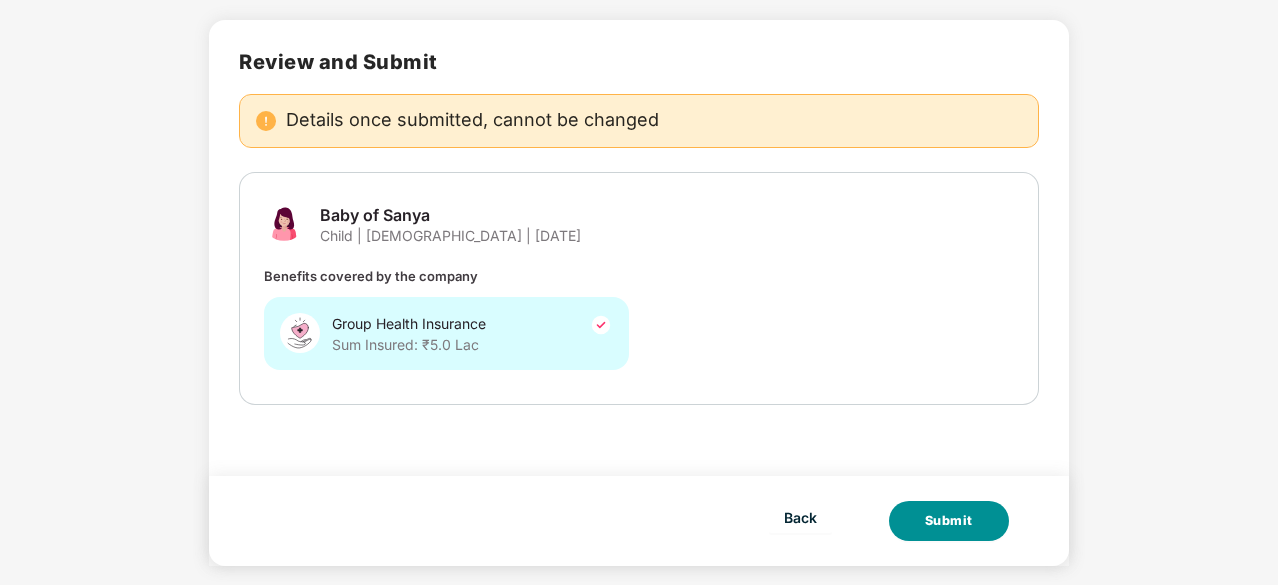 click on "Submit" at bounding box center (949, 521) 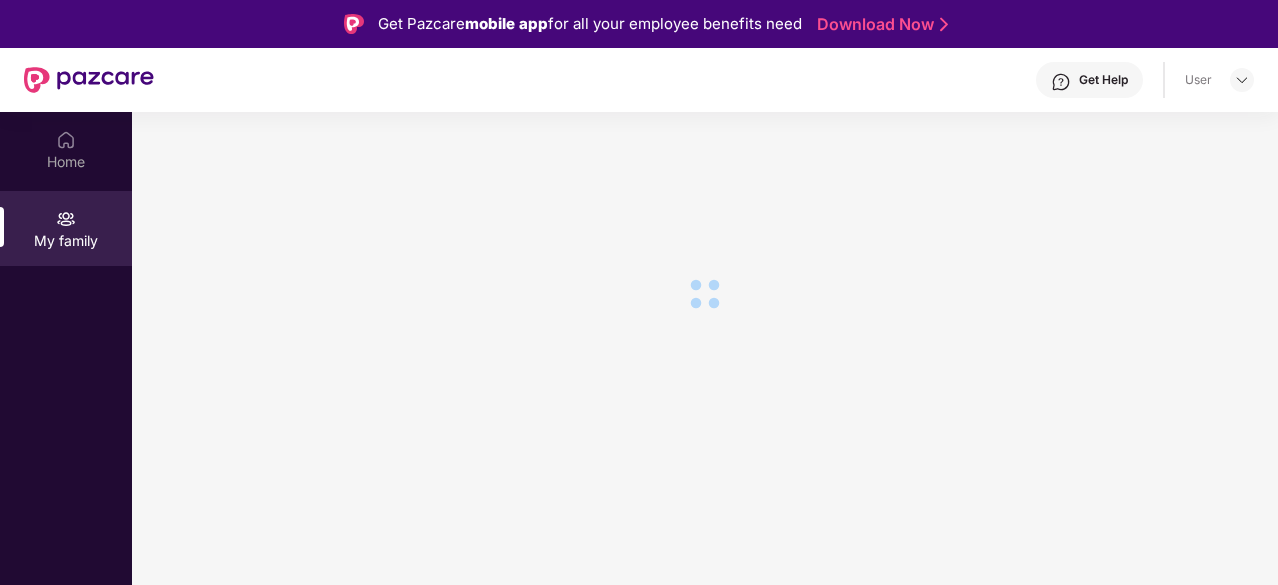 scroll, scrollTop: 0, scrollLeft: 0, axis: both 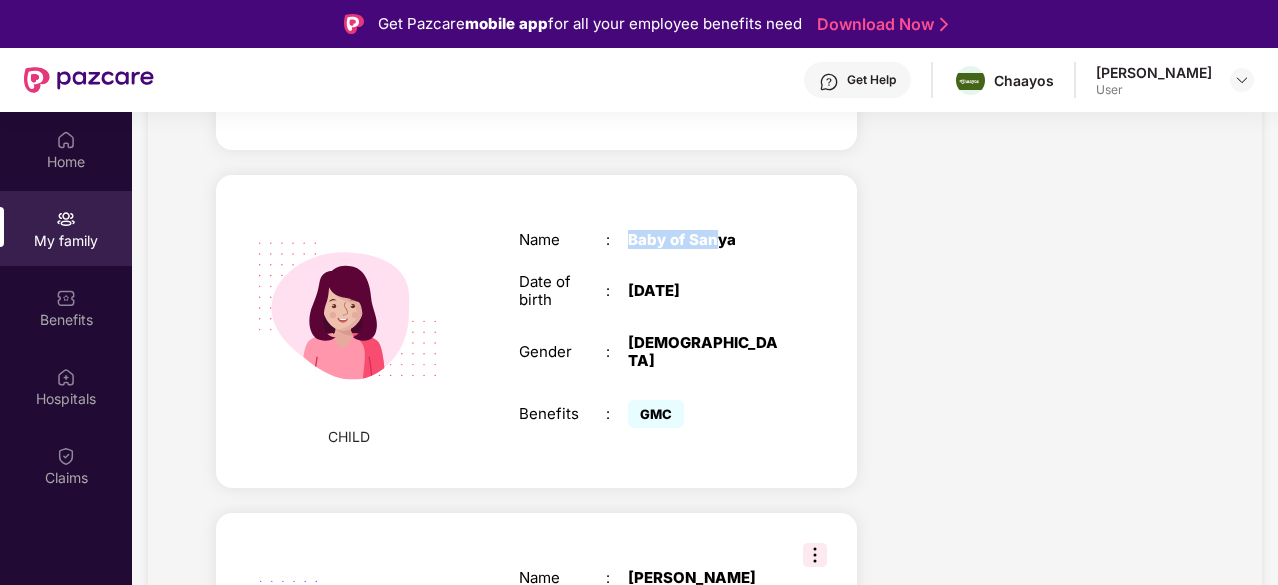 drag, startPoint x: 631, startPoint y: 193, endPoint x: 715, endPoint y: 191, distance: 84.0238 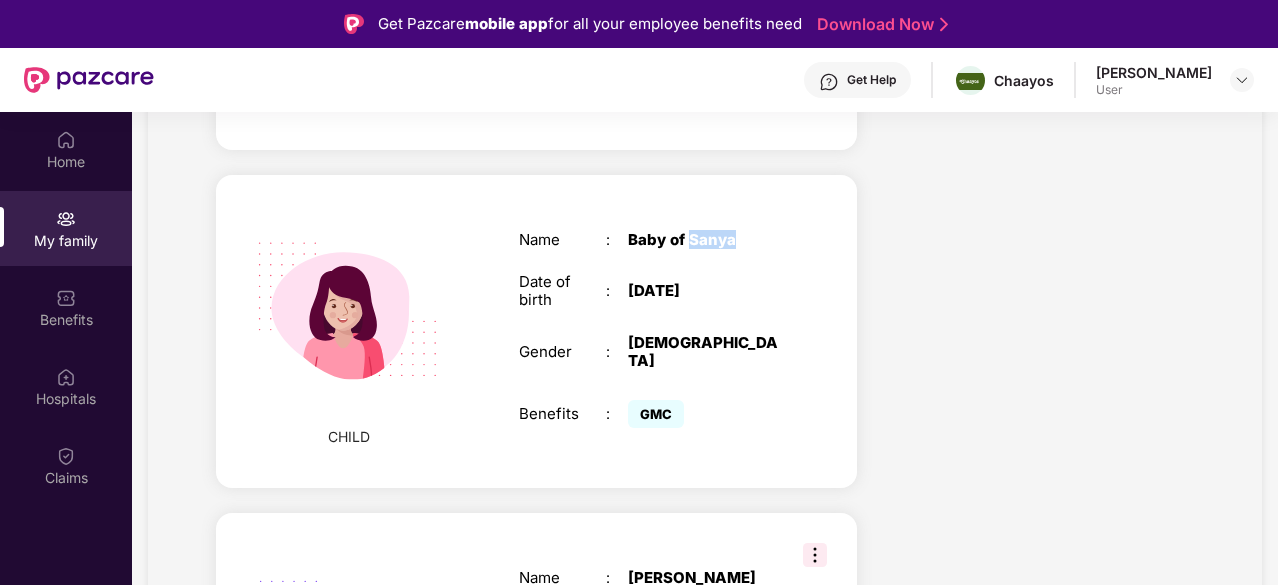 click on "Baby of Sanya" at bounding box center [704, 240] 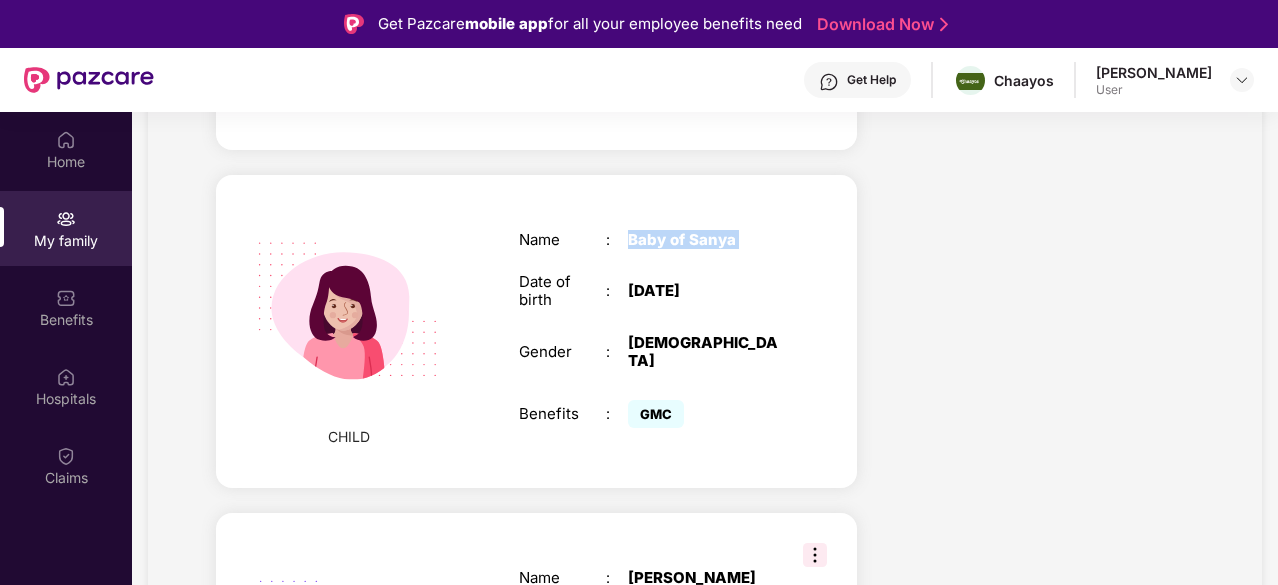 click on "Baby of Sanya" at bounding box center (704, 240) 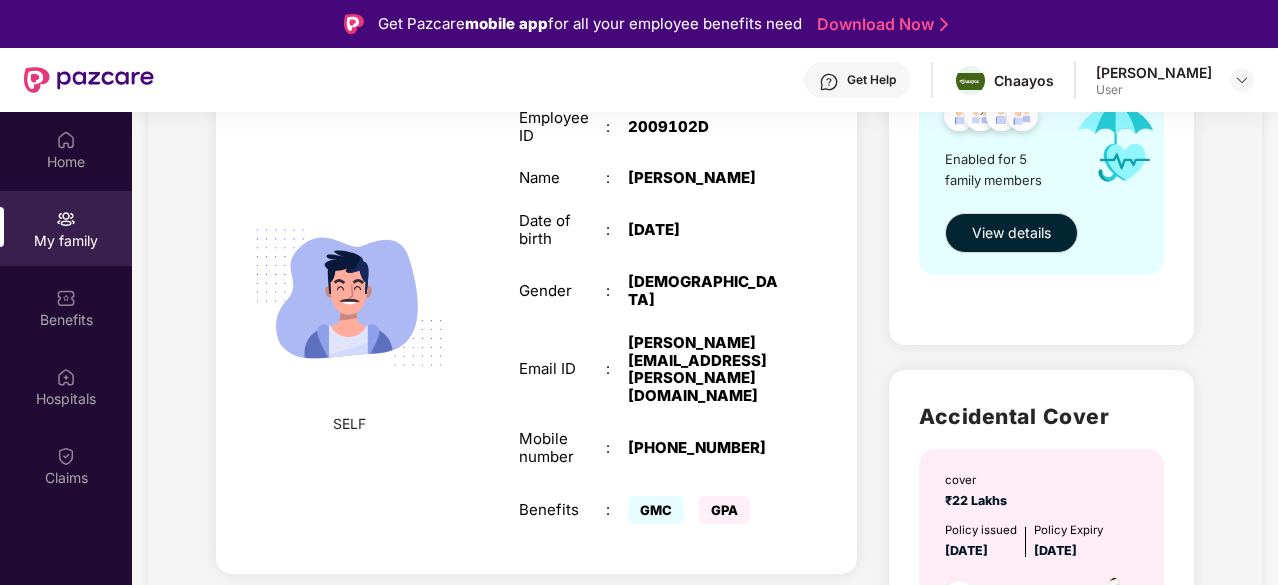 scroll, scrollTop: 362, scrollLeft: 0, axis: vertical 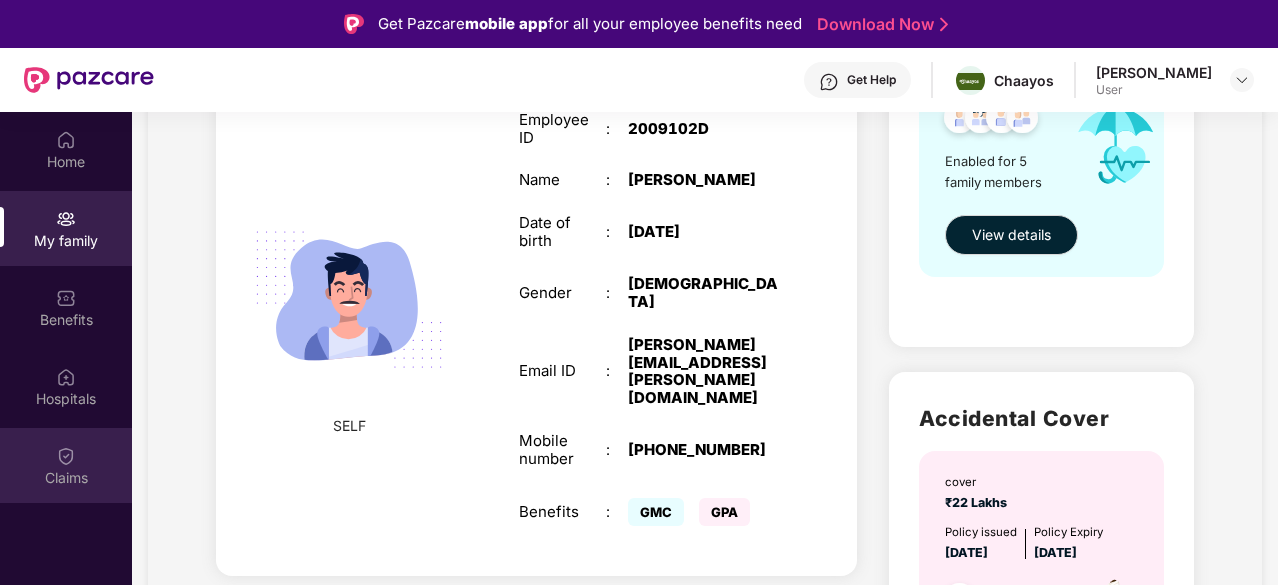 click at bounding box center [66, 456] 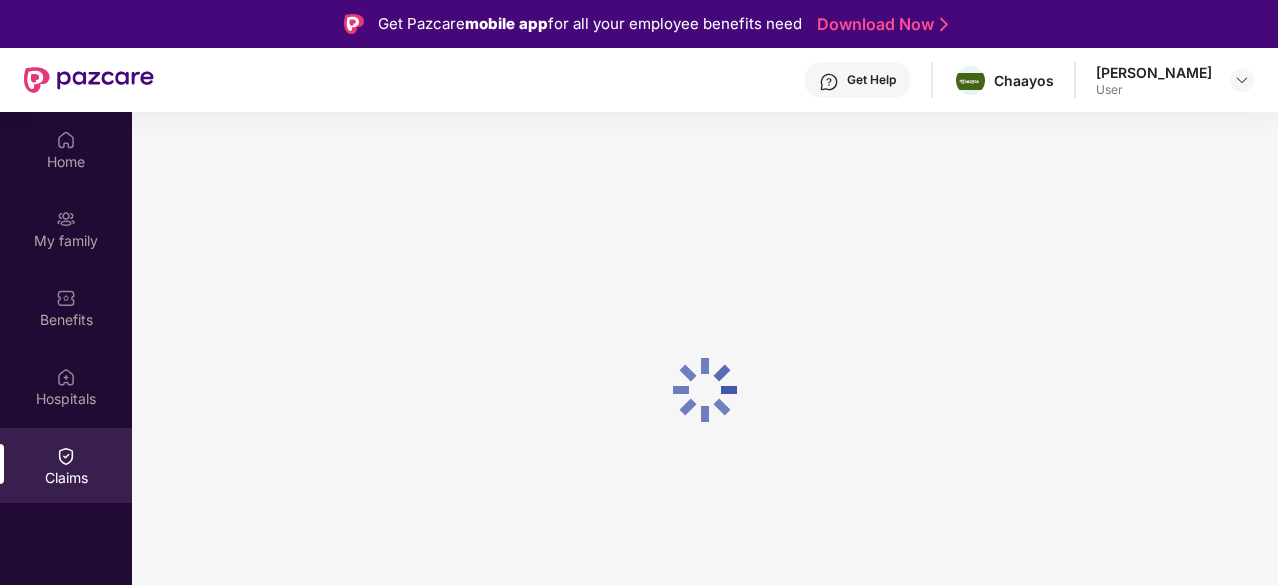 scroll, scrollTop: 0, scrollLeft: 0, axis: both 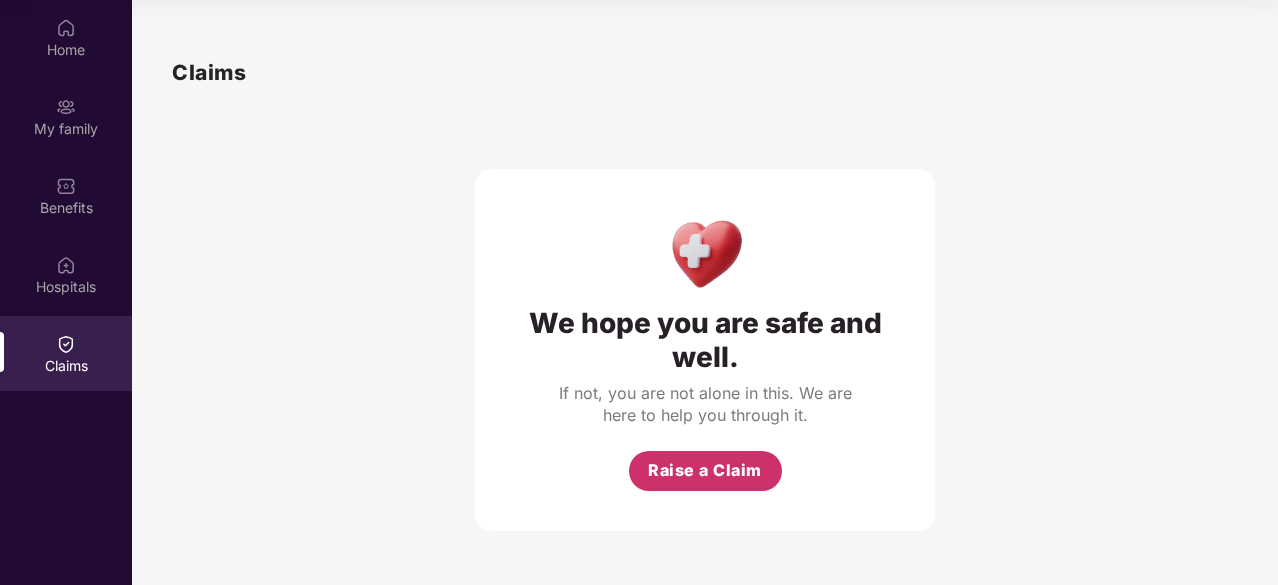 click on "Raise a Claim" at bounding box center (705, 470) 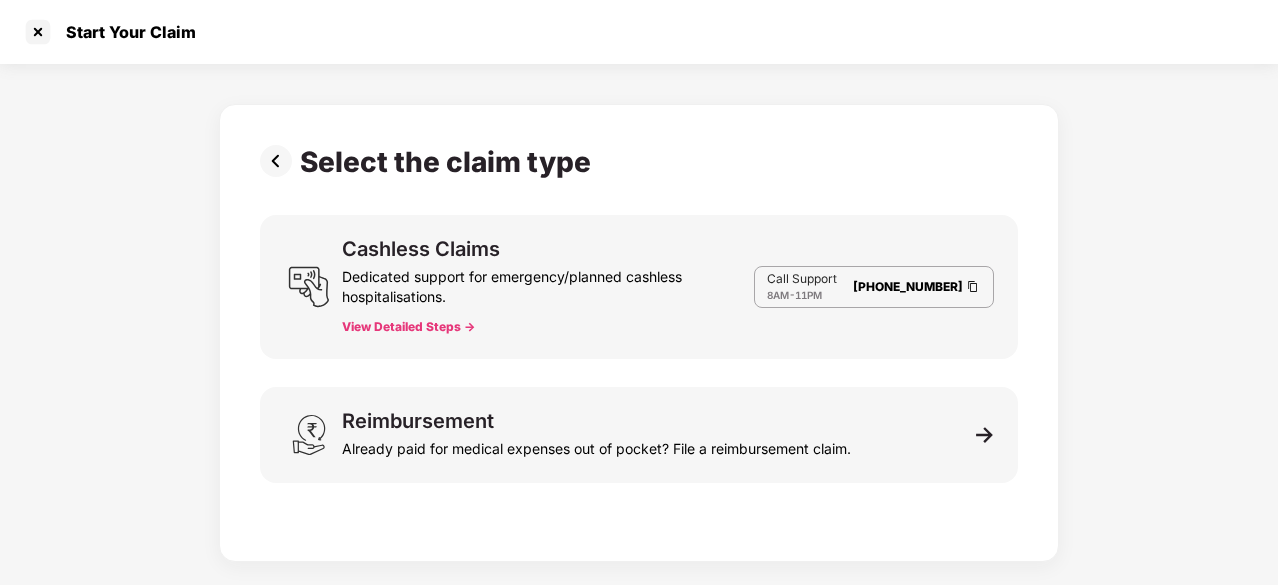 scroll, scrollTop: 48, scrollLeft: 0, axis: vertical 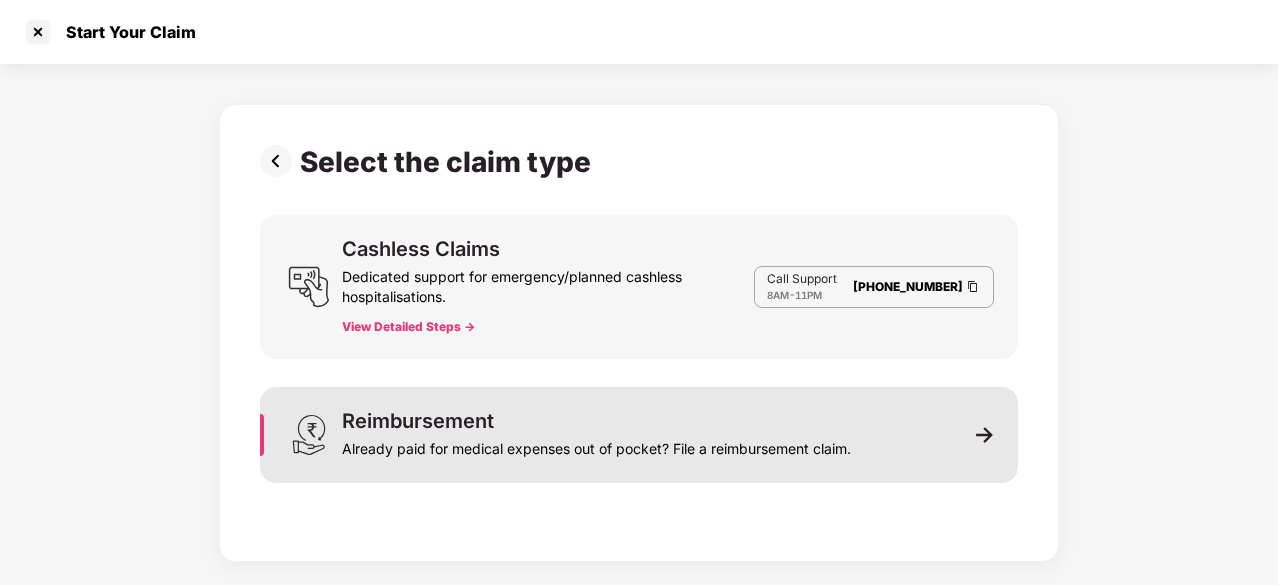 click on "Already paid for medical expenses out of pocket? File a reimbursement claim." at bounding box center (596, 445) 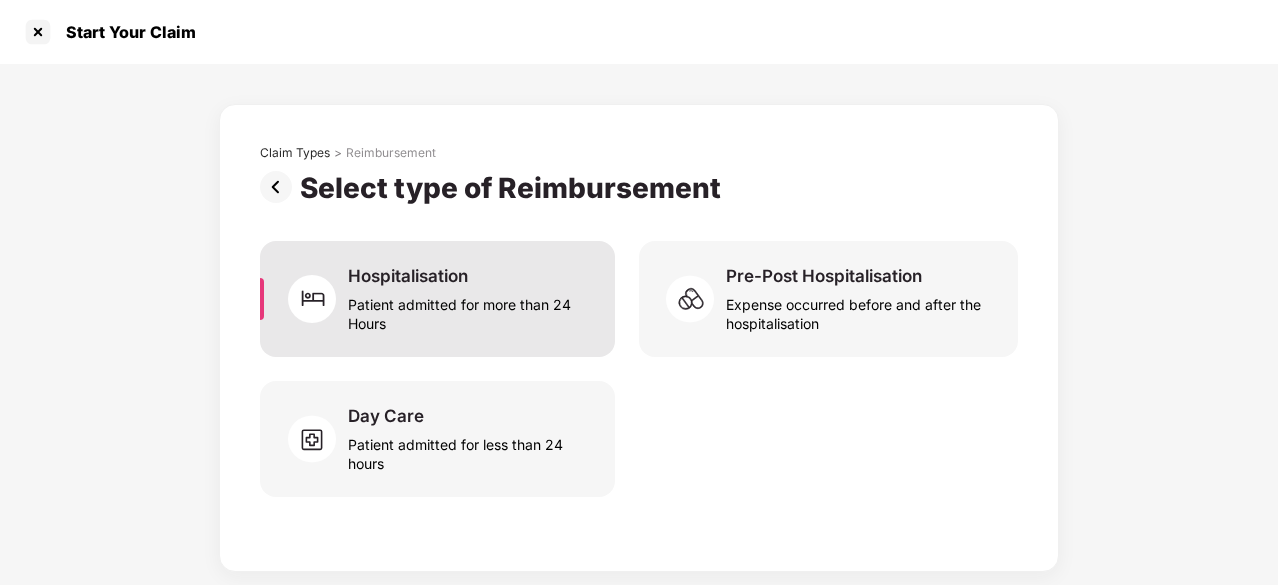 click on "Patient admitted for more than 24 Hours" at bounding box center (469, 310) 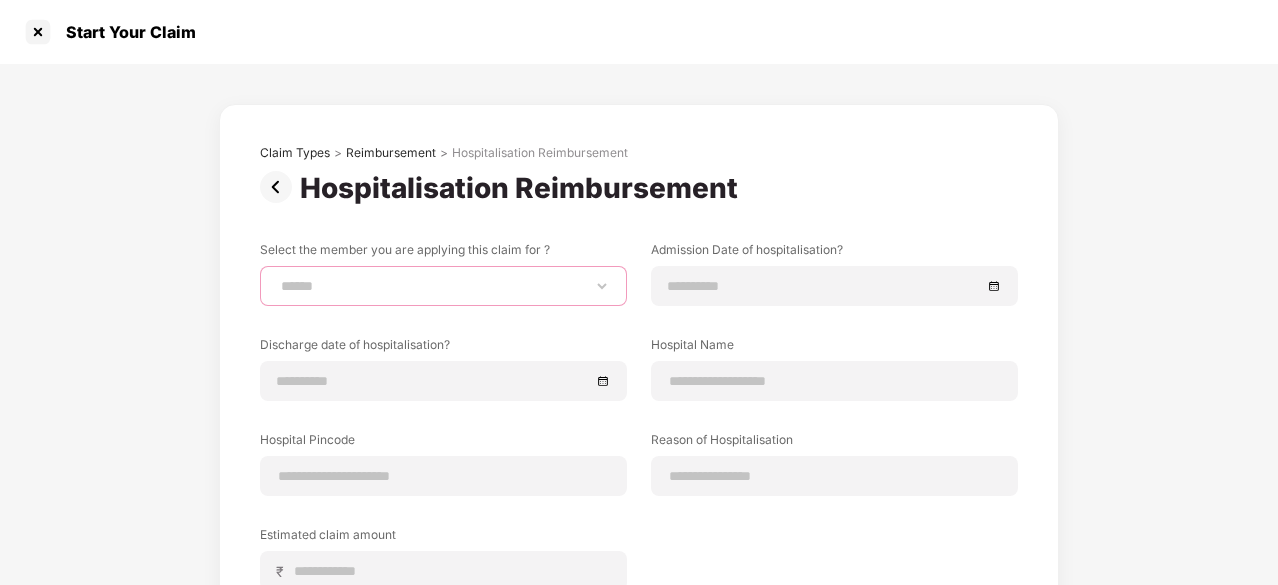 click on "**********" at bounding box center (443, 286) 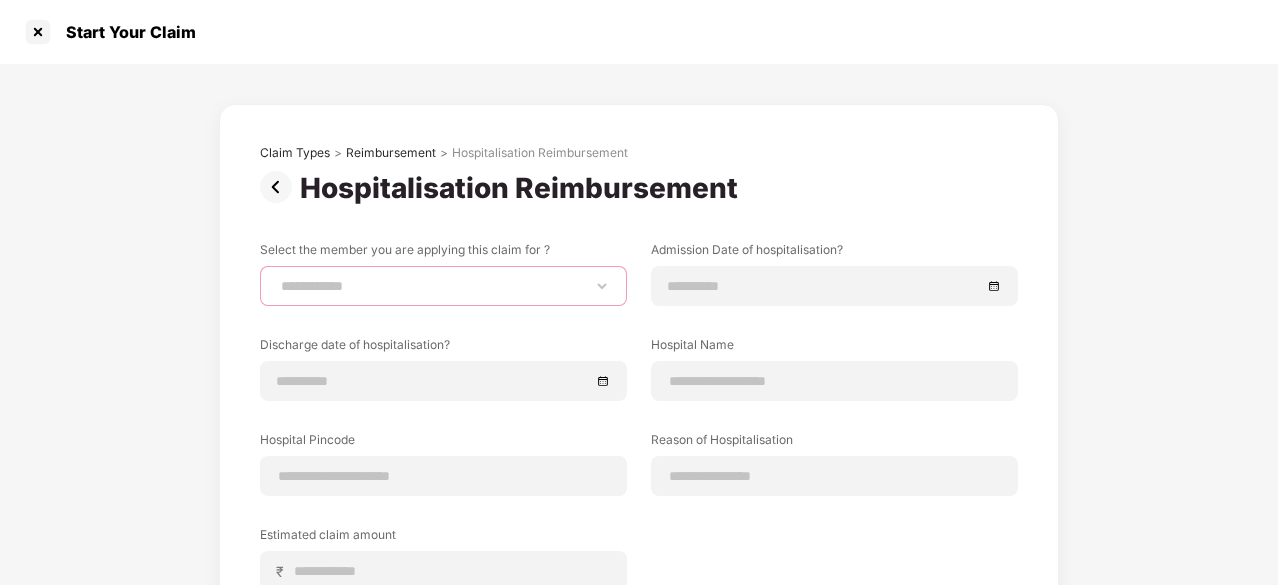 click on "**********" at bounding box center (443, 286) 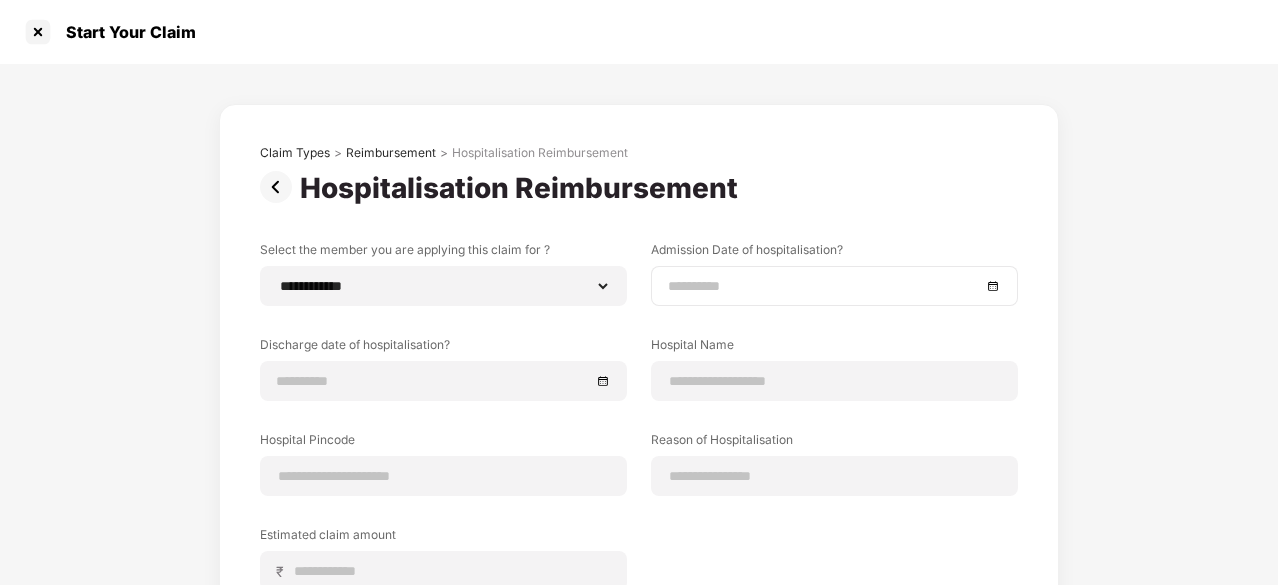 click at bounding box center [834, 286] 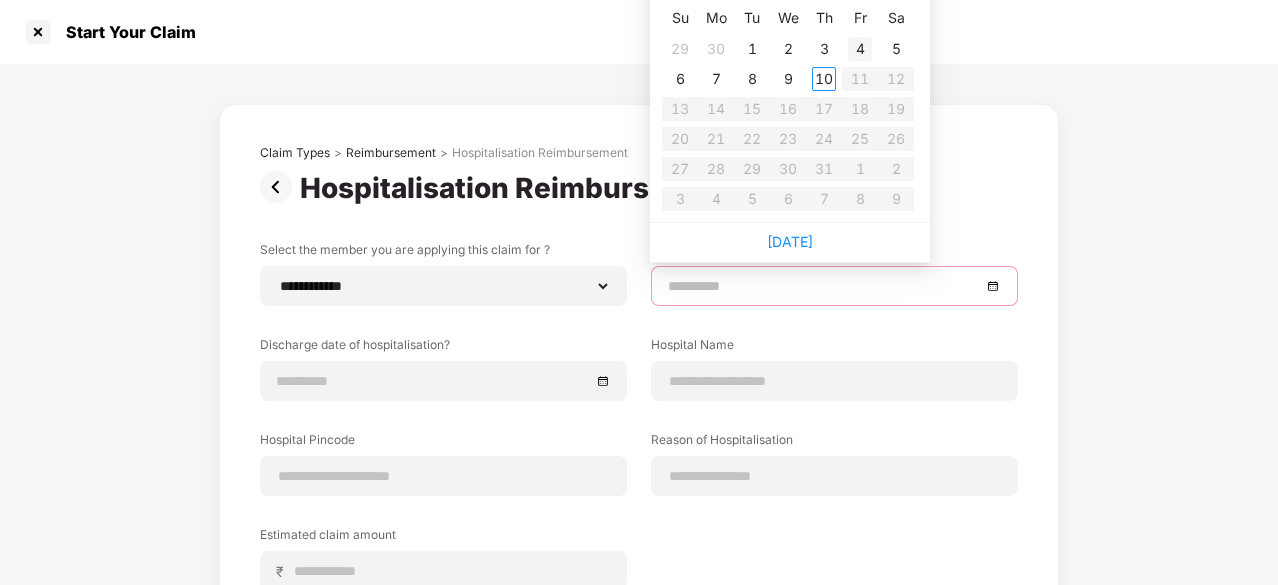 type on "**********" 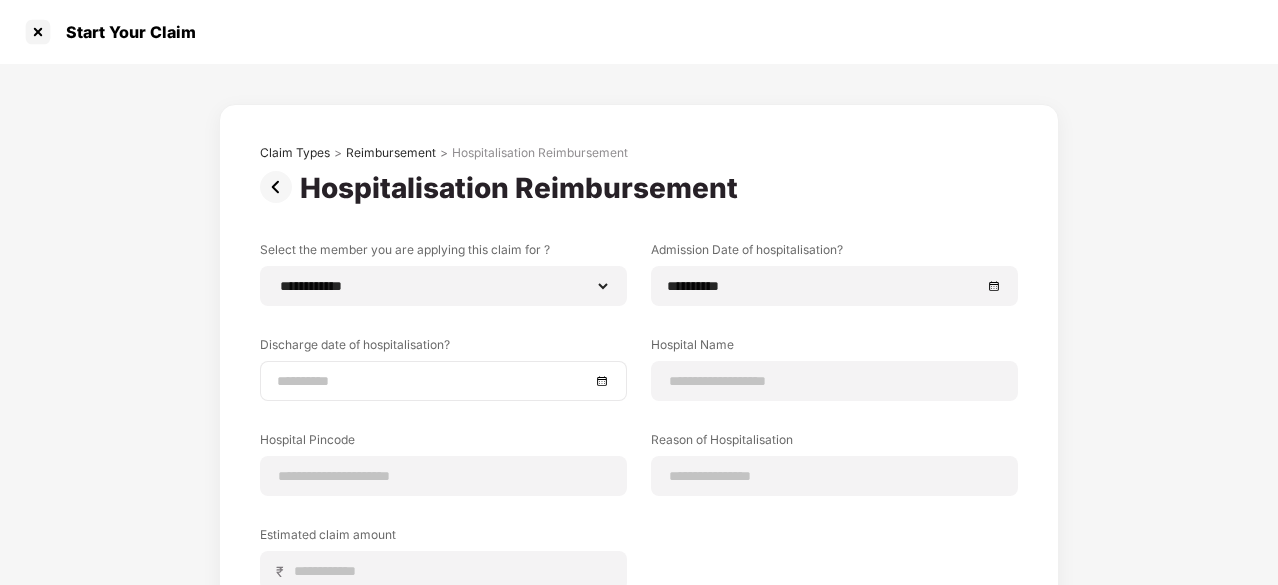click at bounding box center (443, 381) 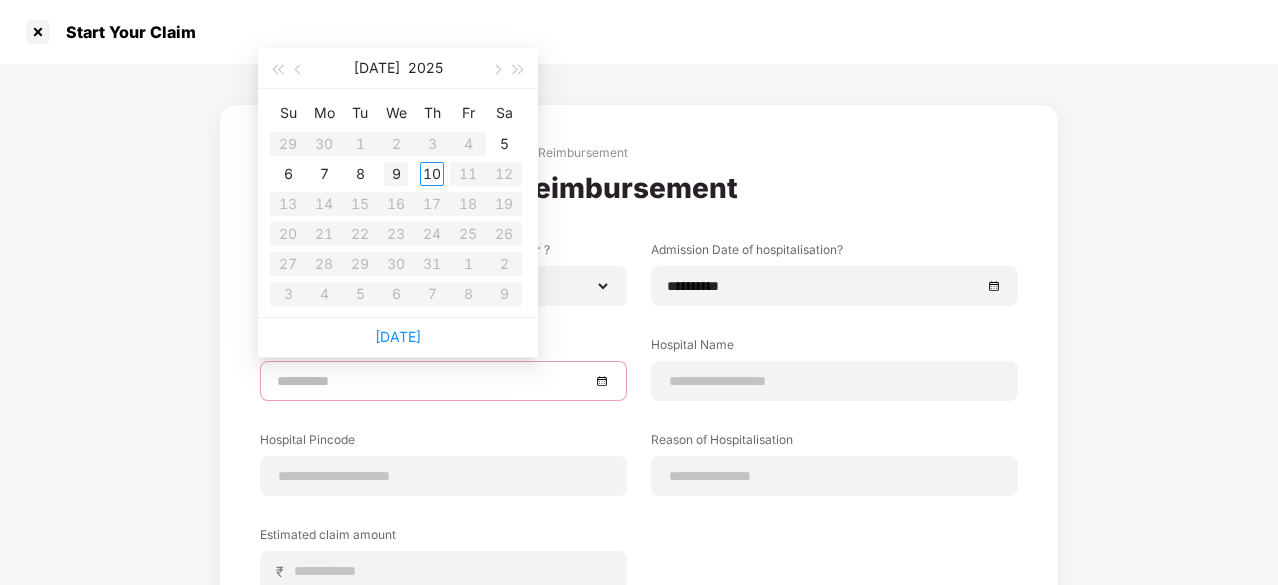 type on "**********" 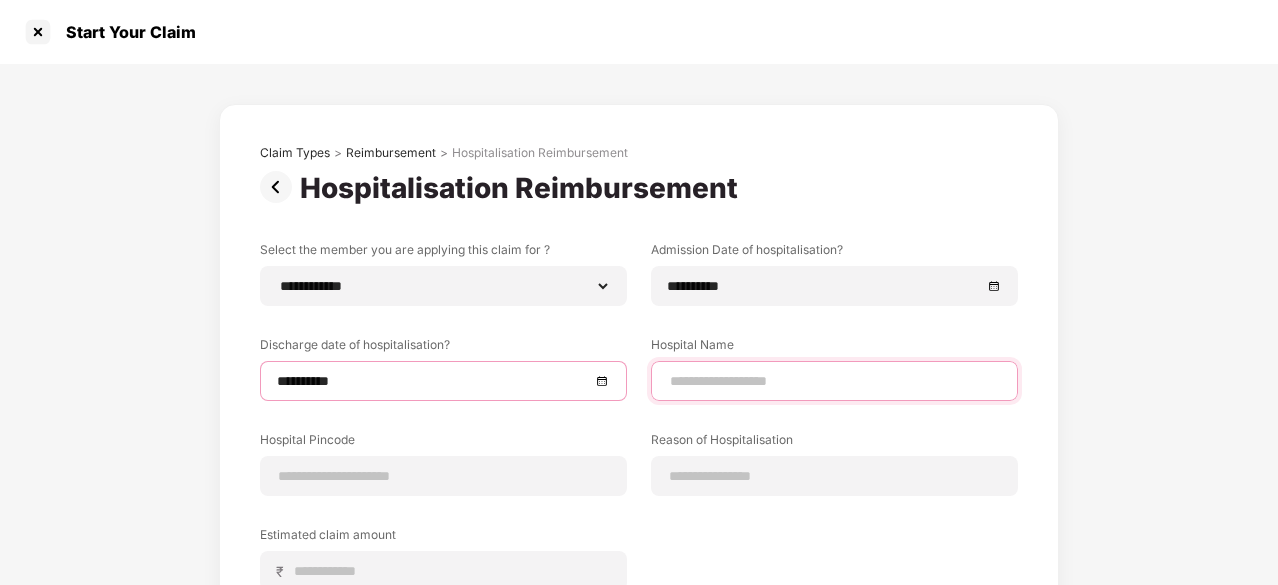 click at bounding box center [834, 381] 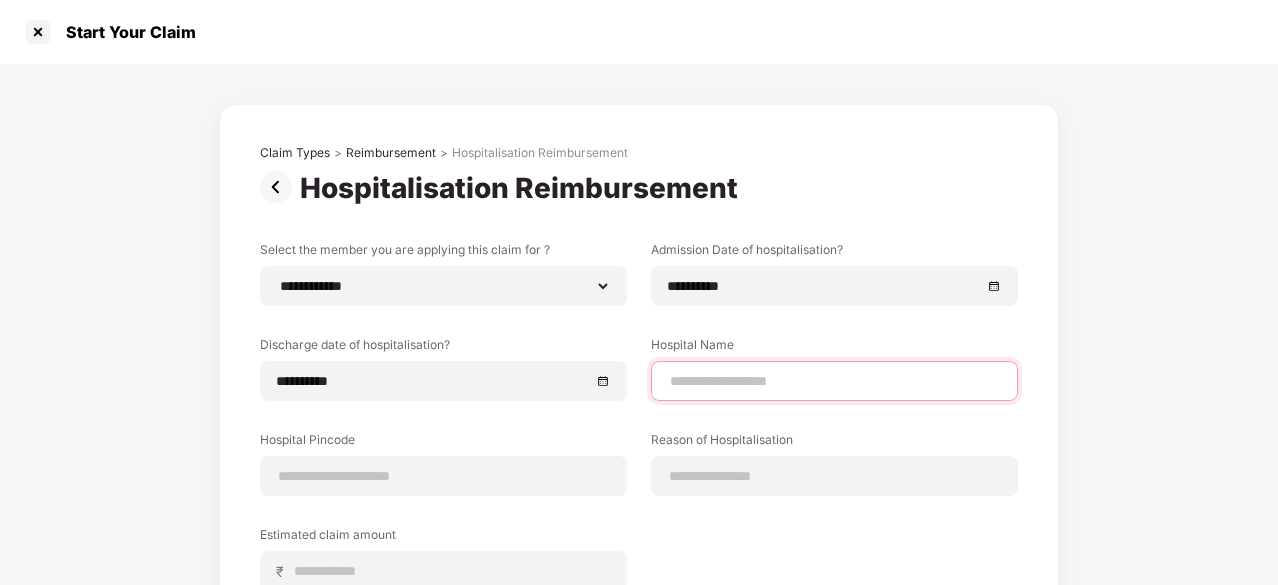 type on "**********" 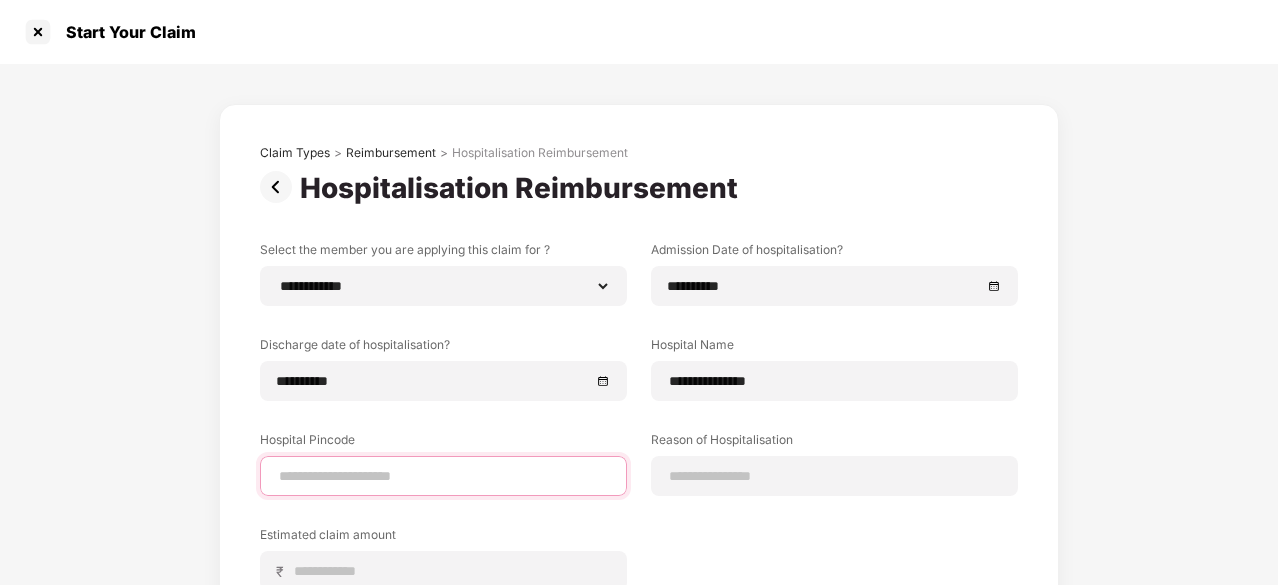 click at bounding box center (443, 476) 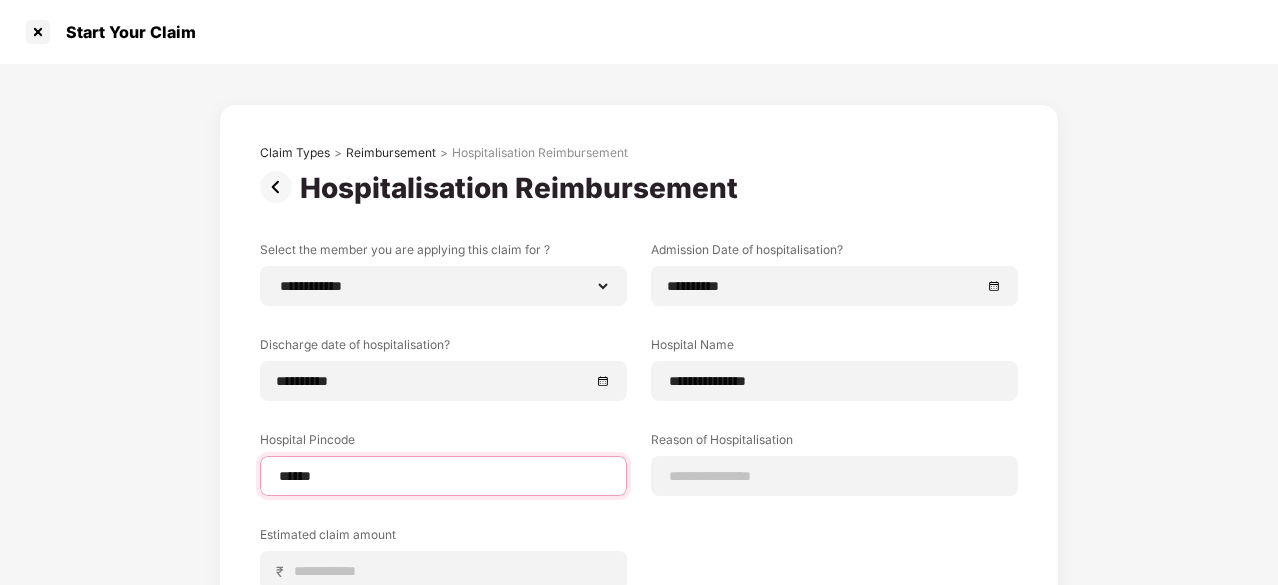 select on "**********" 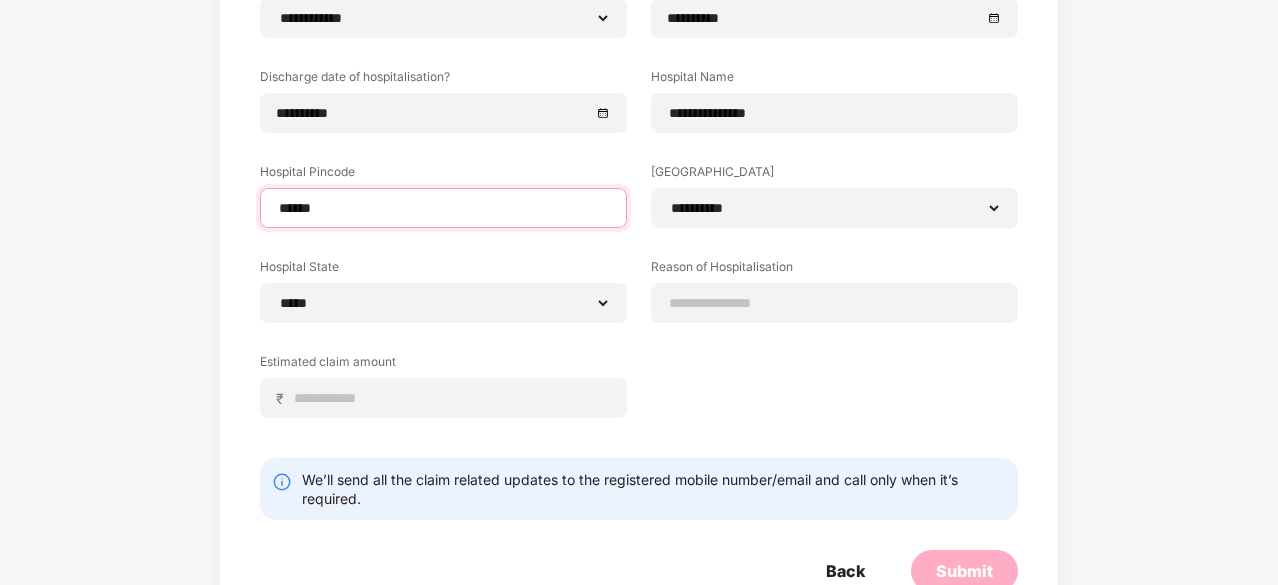 scroll, scrollTop: 272, scrollLeft: 0, axis: vertical 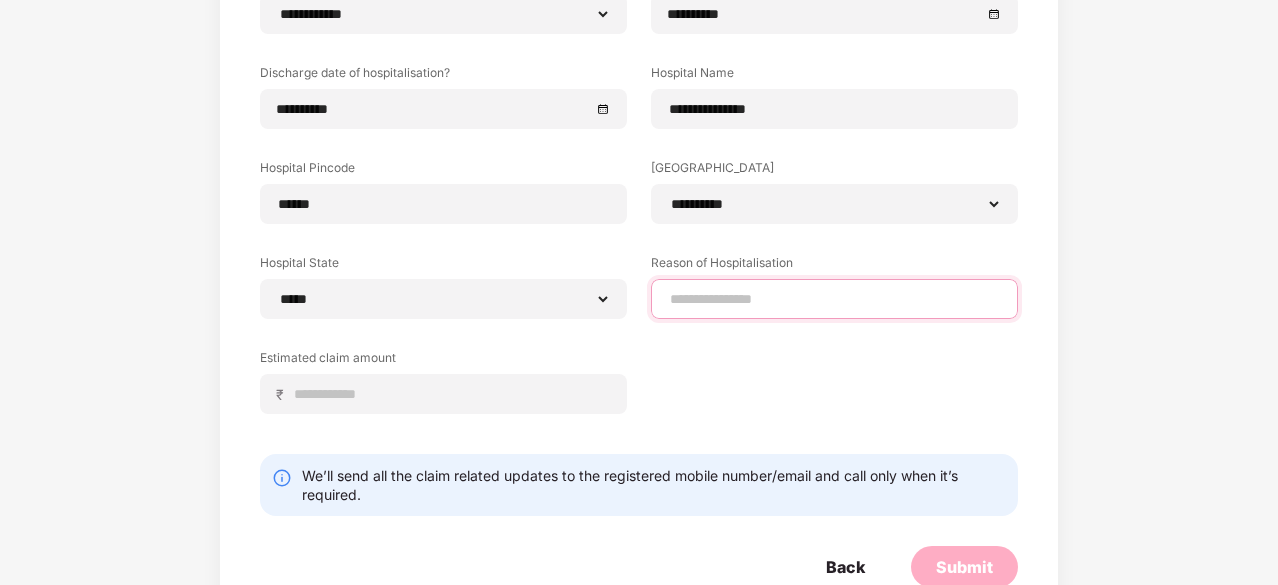 click at bounding box center (834, 299) 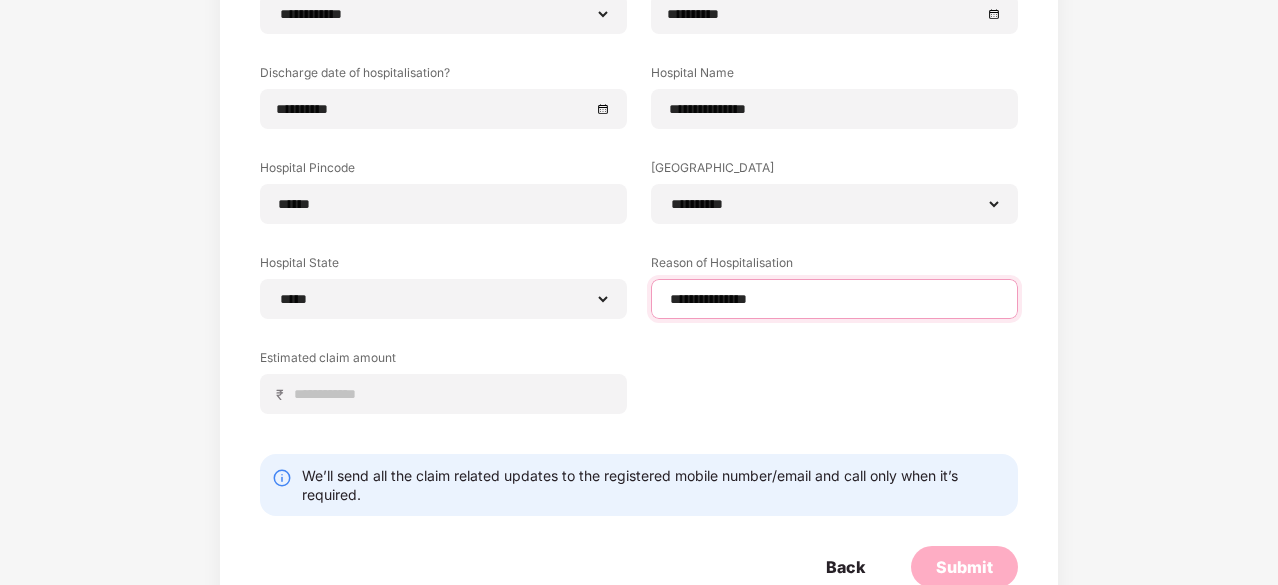 click on "**********" at bounding box center [834, 299] 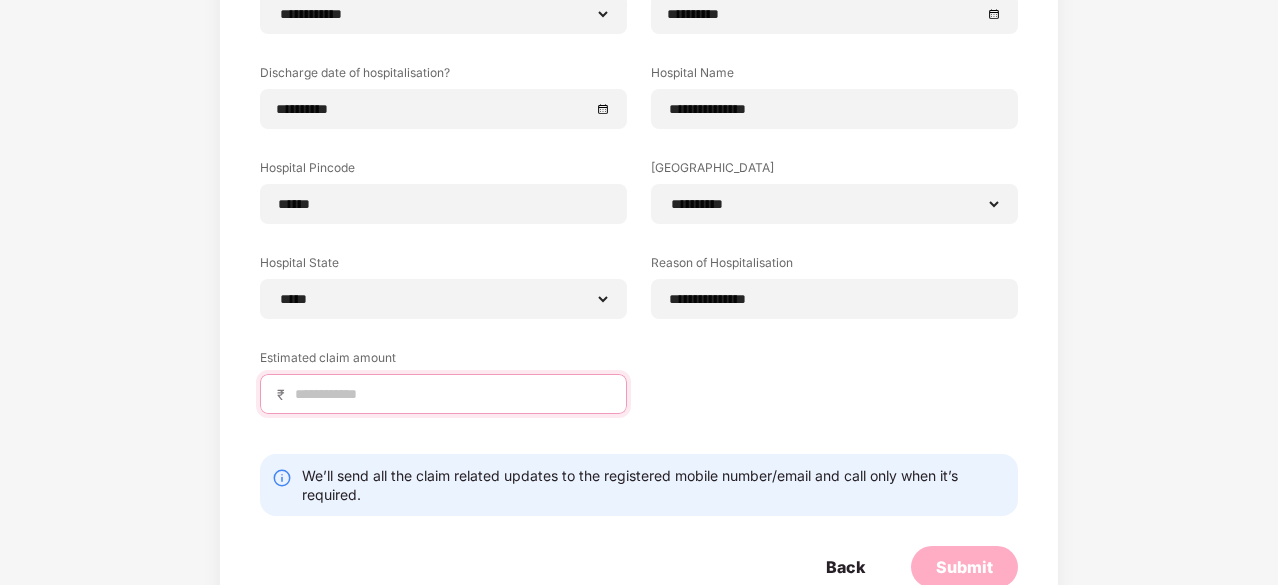click at bounding box center [451, 394] 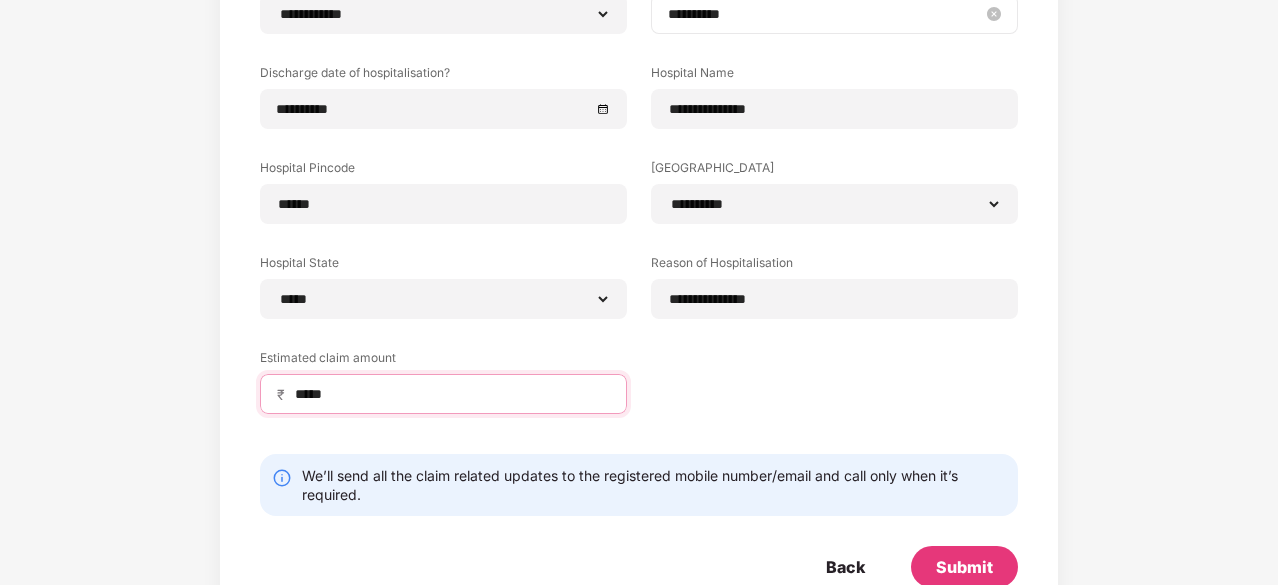 type on "*****" 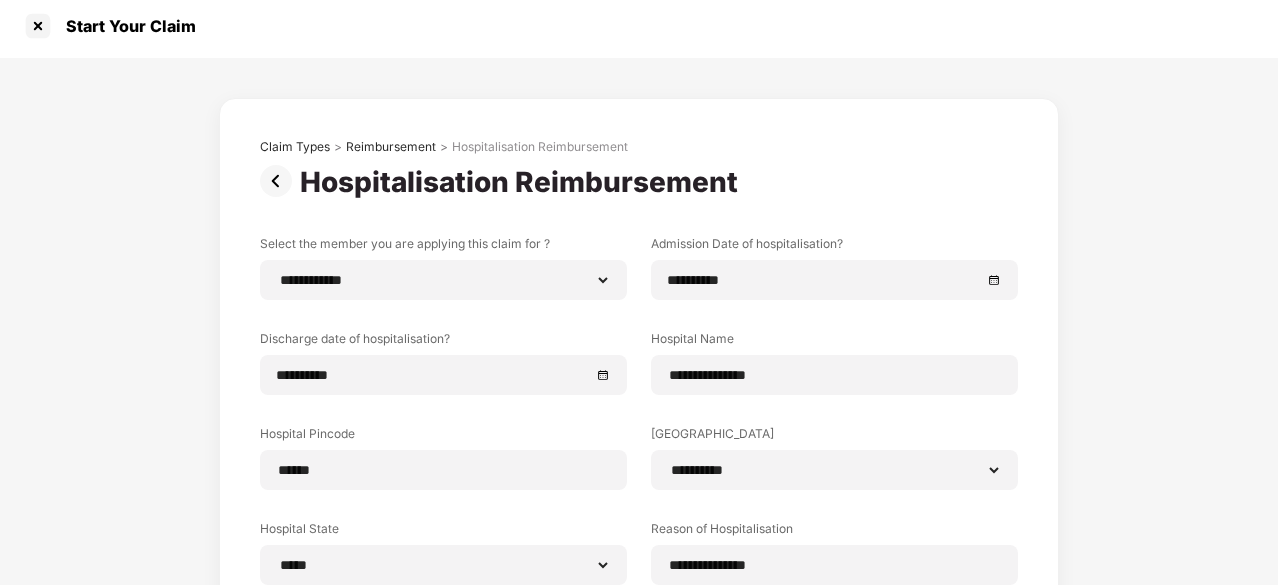 scroll, scrollTop: 6, scrollLeft: 0, axis: vertical 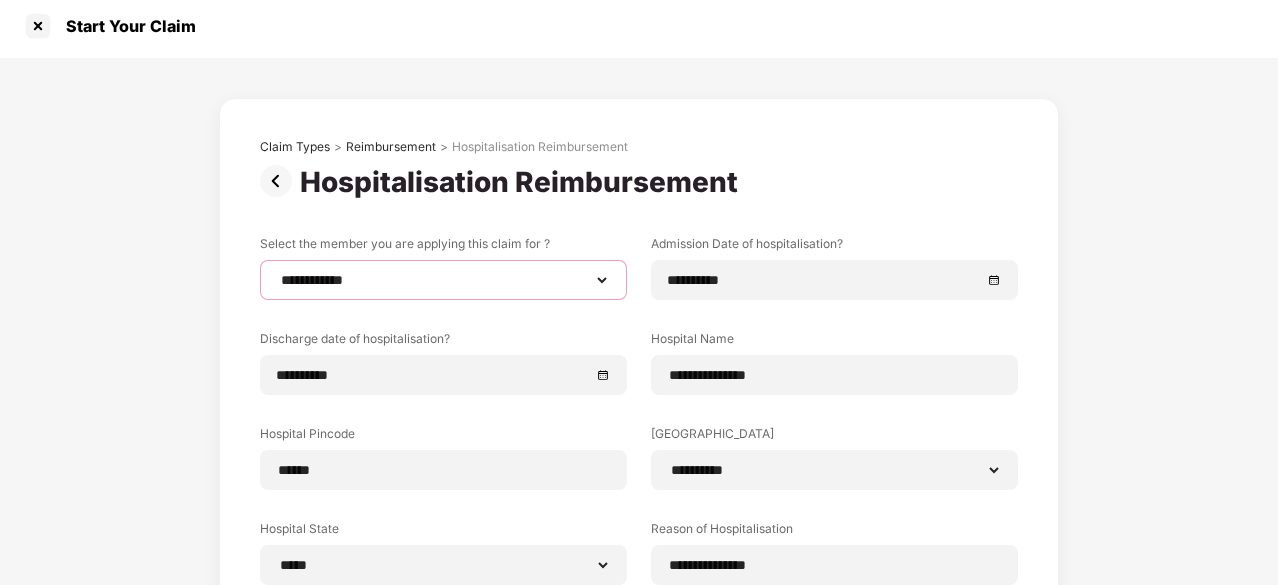 click on "**********" at bounding box center (443, 280) 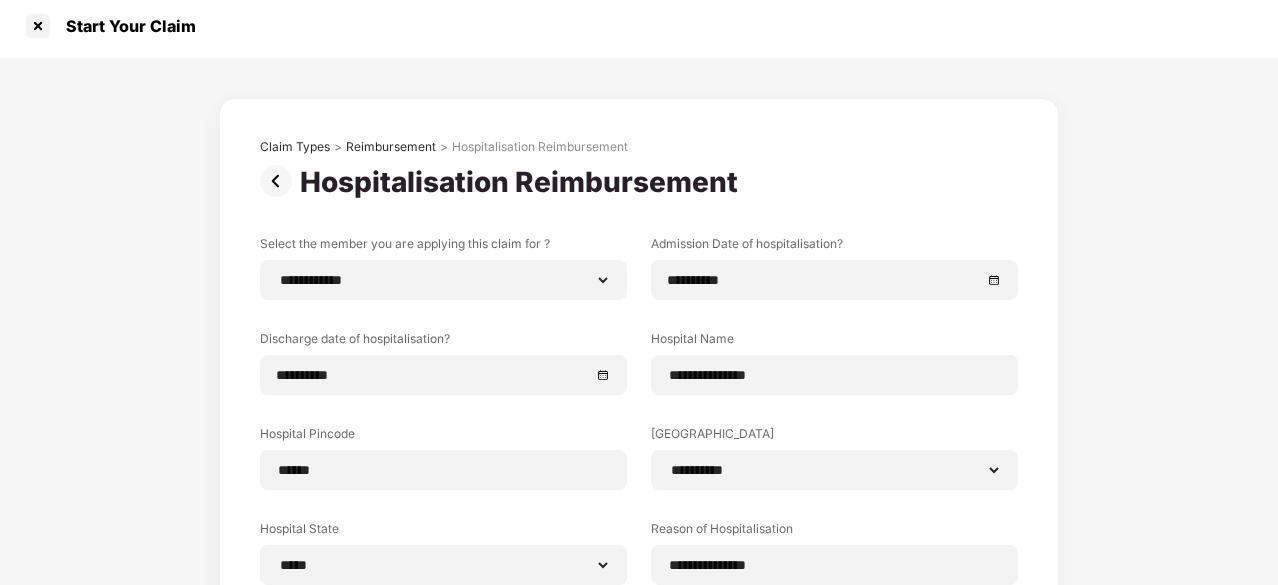 click on "**********" at bounding box center [639, 481] 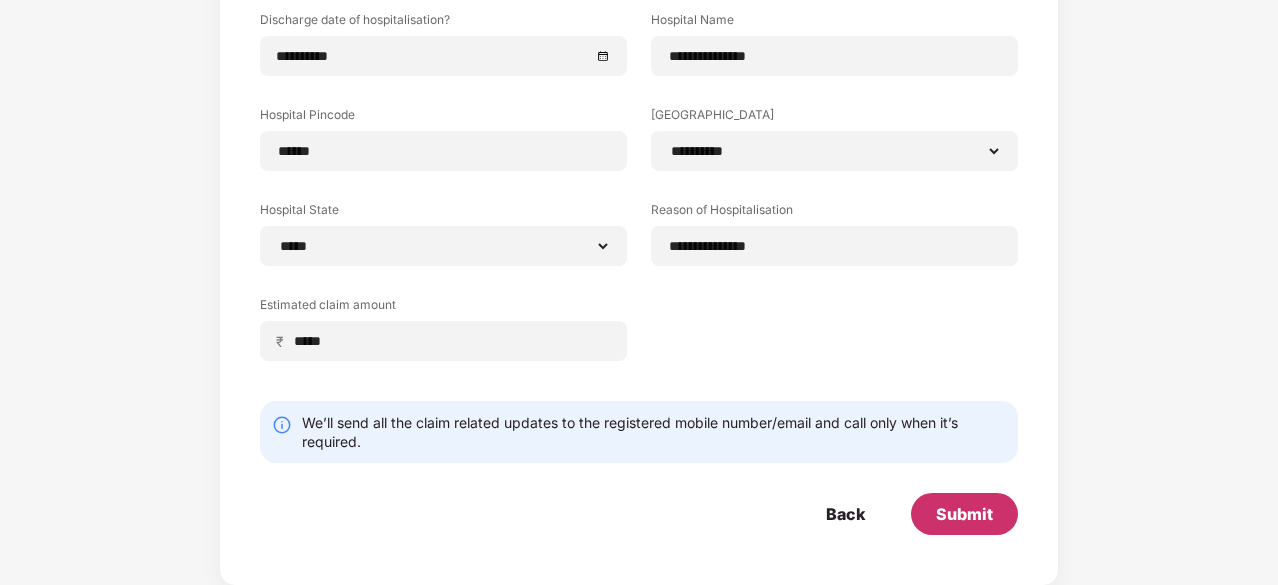 click on "Submit" at bounding box center (964, 514) 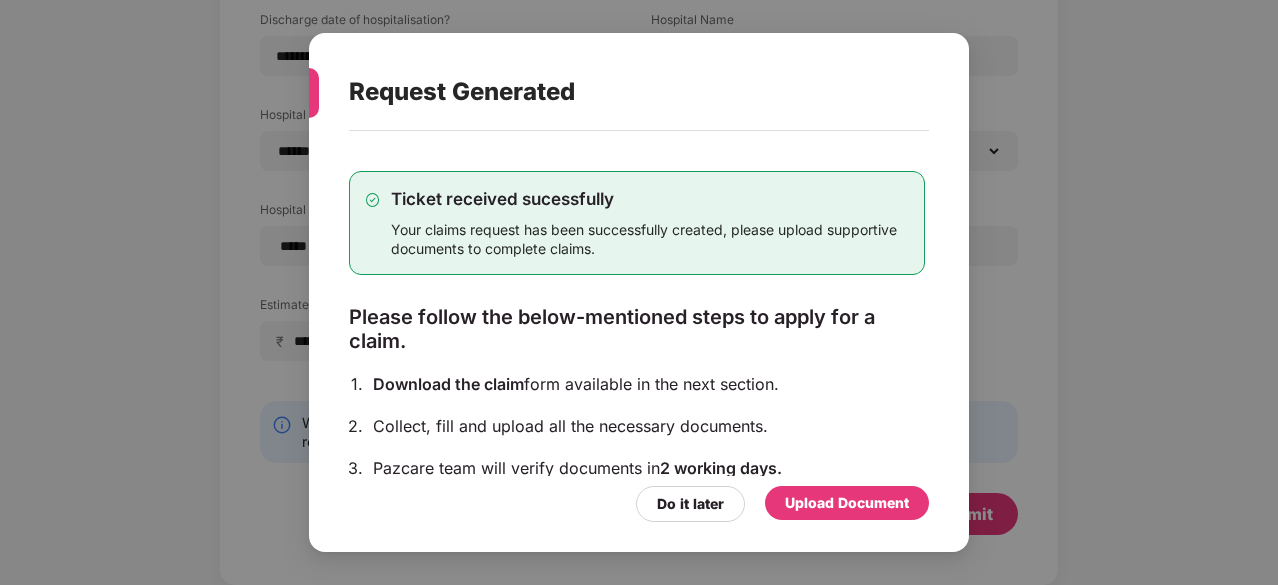 click on "Upload Document" at bounding box center (847, 503) 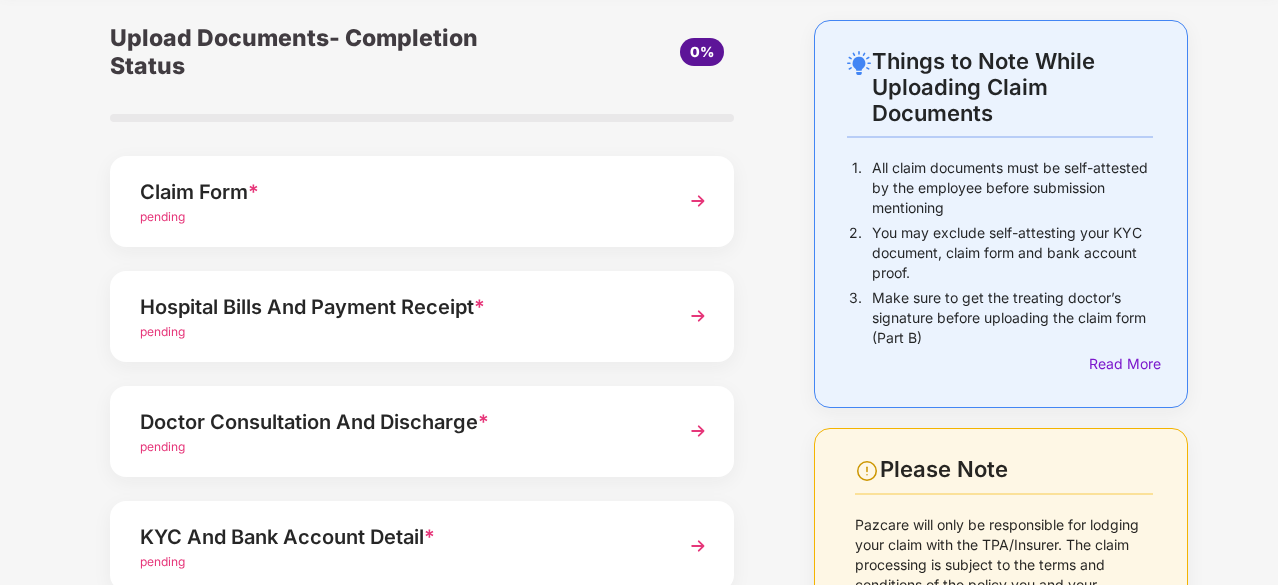 scroll, scrollTop: 326, scrollLeft: 0, axis: vertical 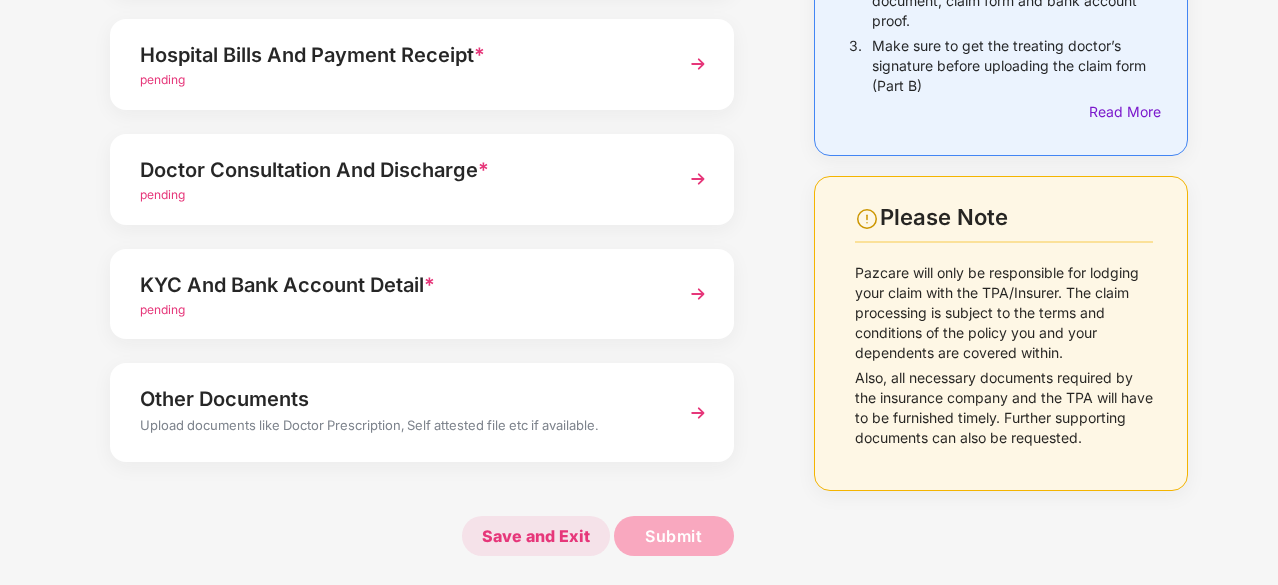 click on "Save and Exit" at bounding box center [536, 536] 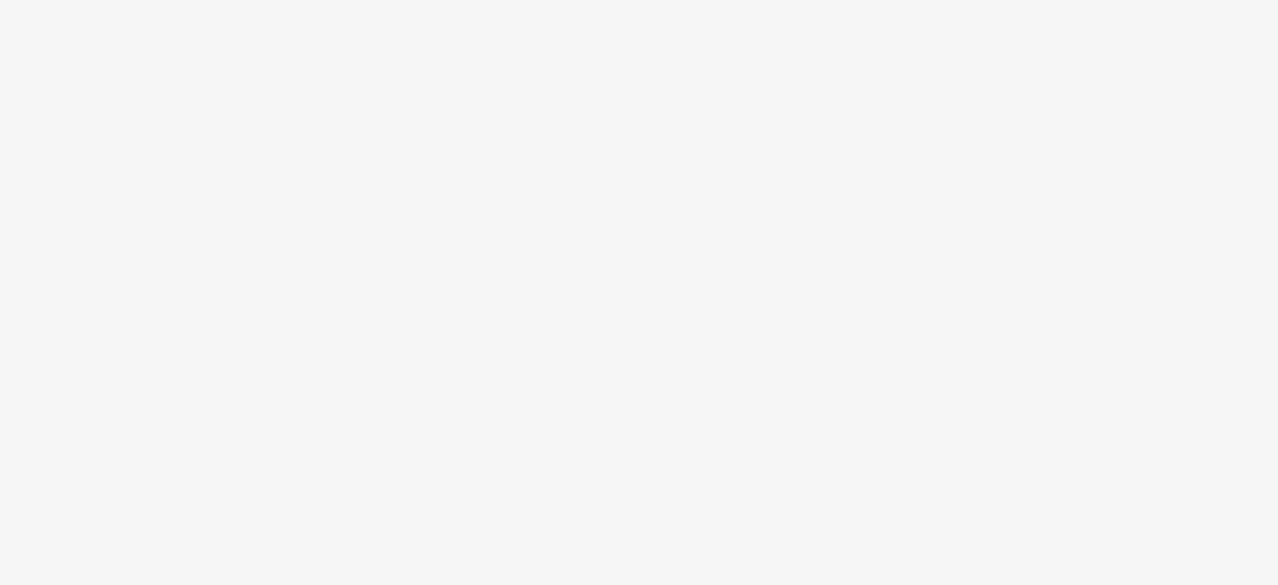 scroll, scrollTop: 0, scrollLeft: 0, axis: both 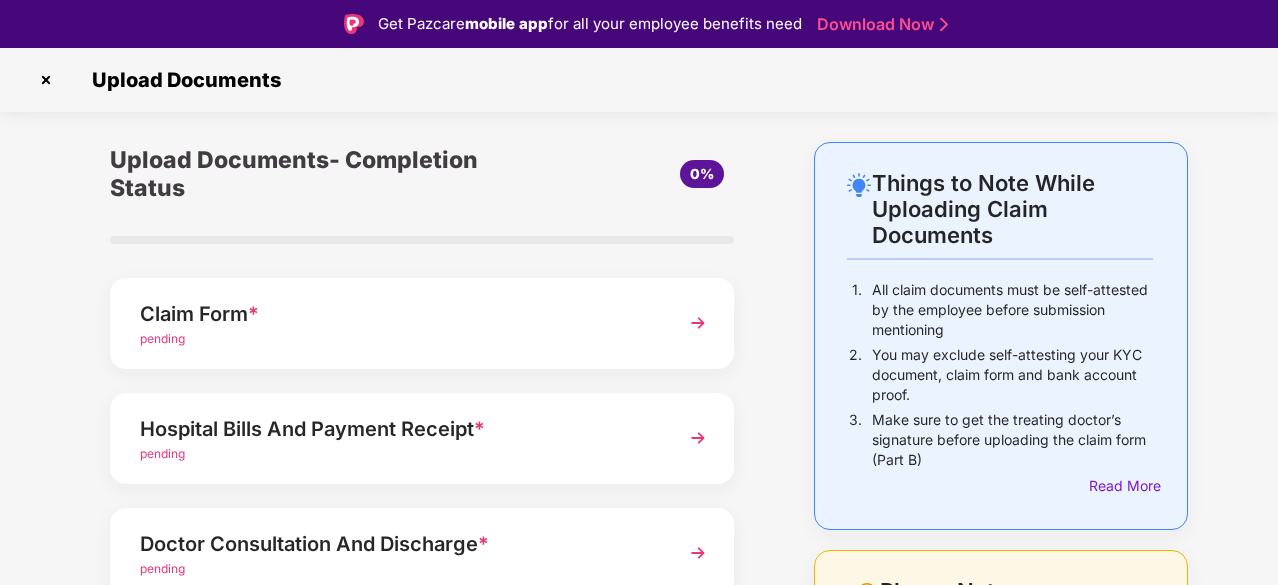 click at bounding box center (698, 323) 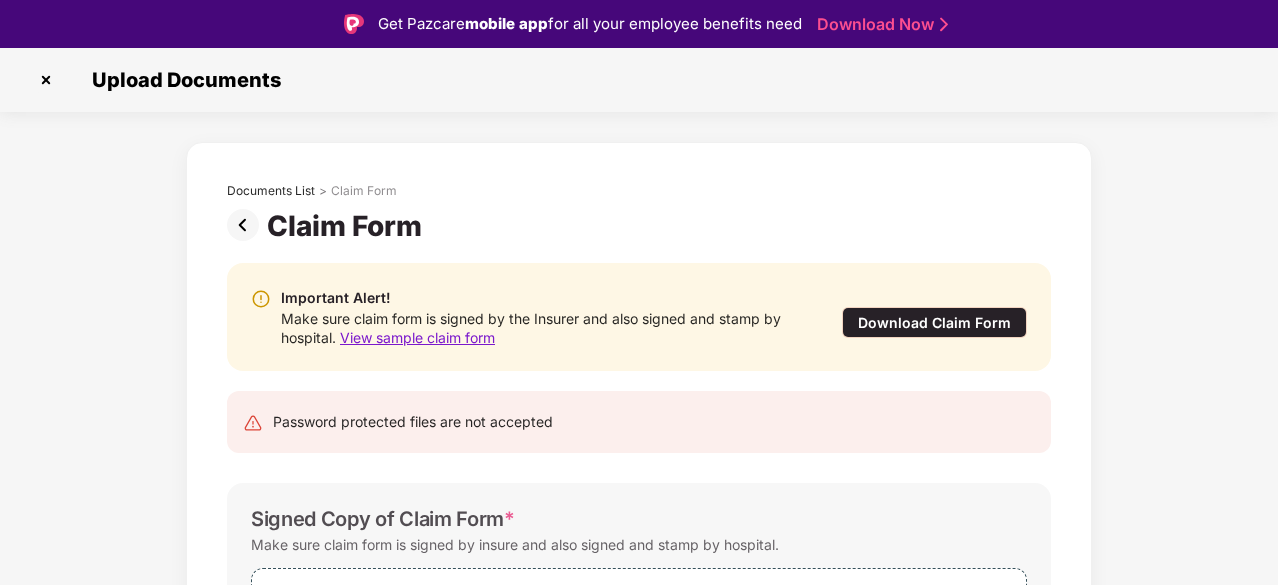 scroll, scrollTop: 205, scrollLeft: 0, axis: vertical 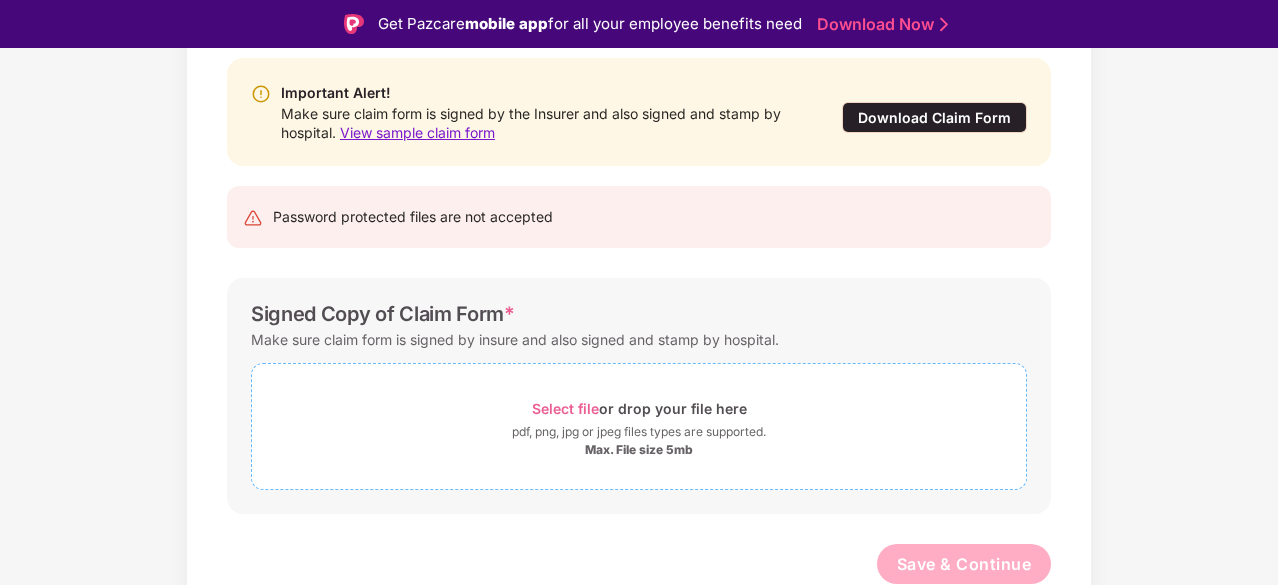 click on "Select file" at bounding box center [565, 408] 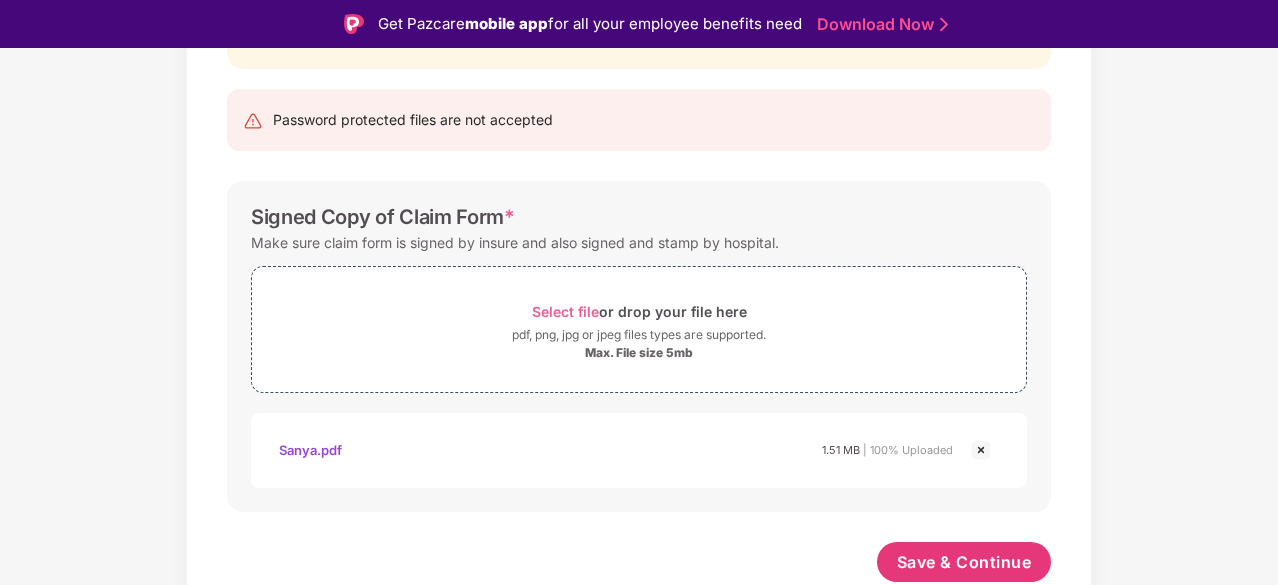 scroll, scrollTop: 300, scrollLeft: 0, axis: vertical 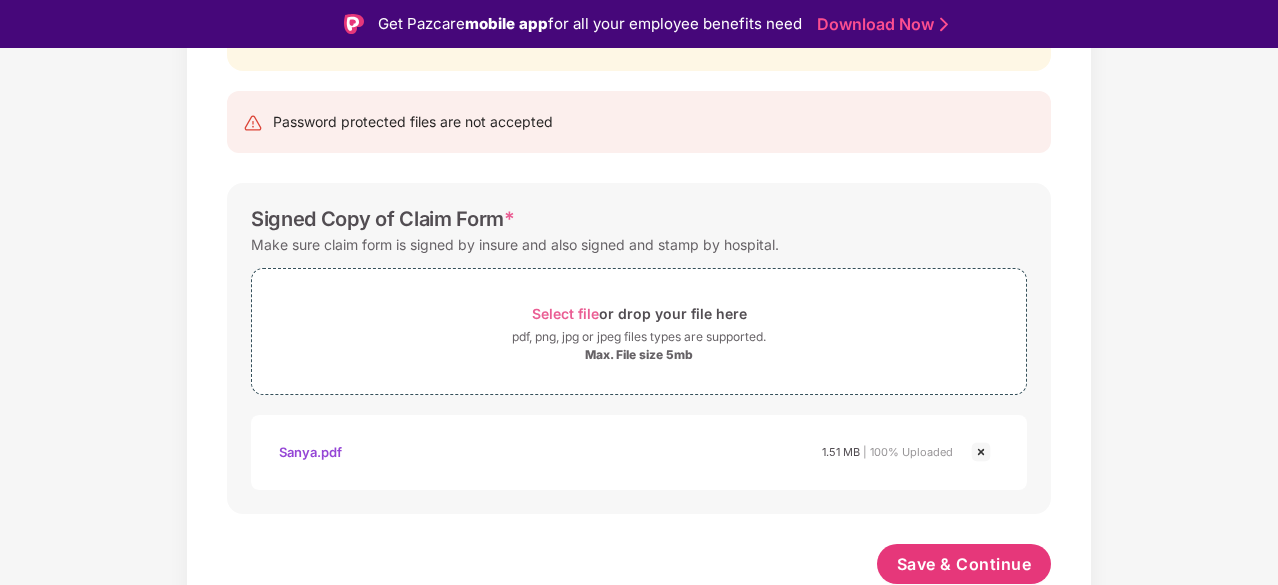 click at bounding box center [981, 452] 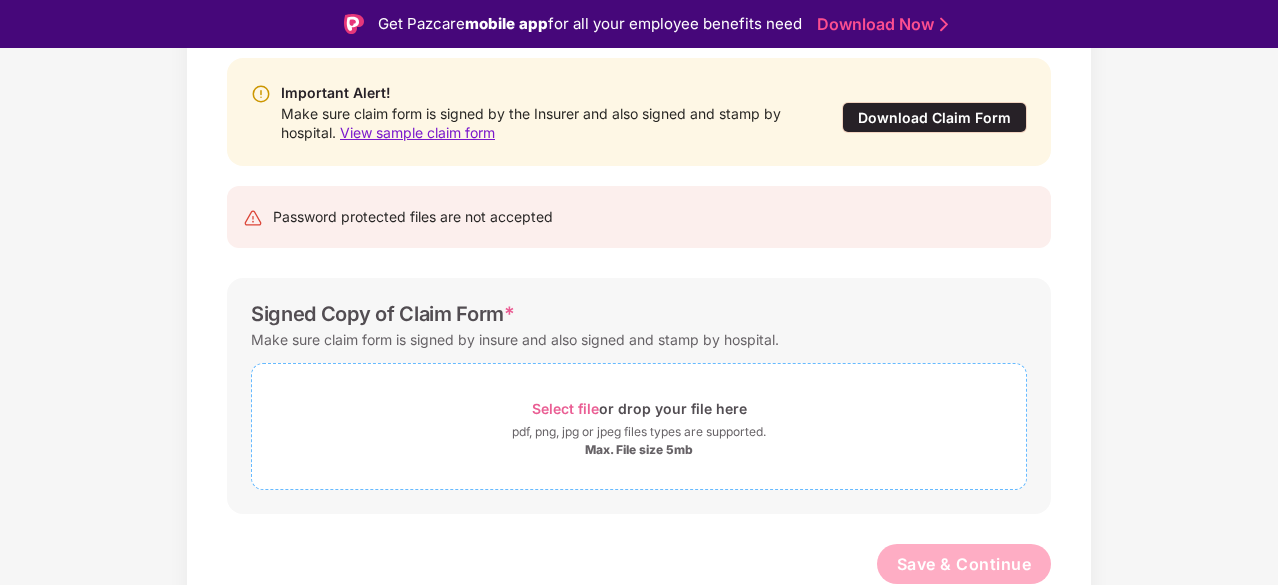 scroll, scrollTop: 0, scrollLeft: 0, axis: both 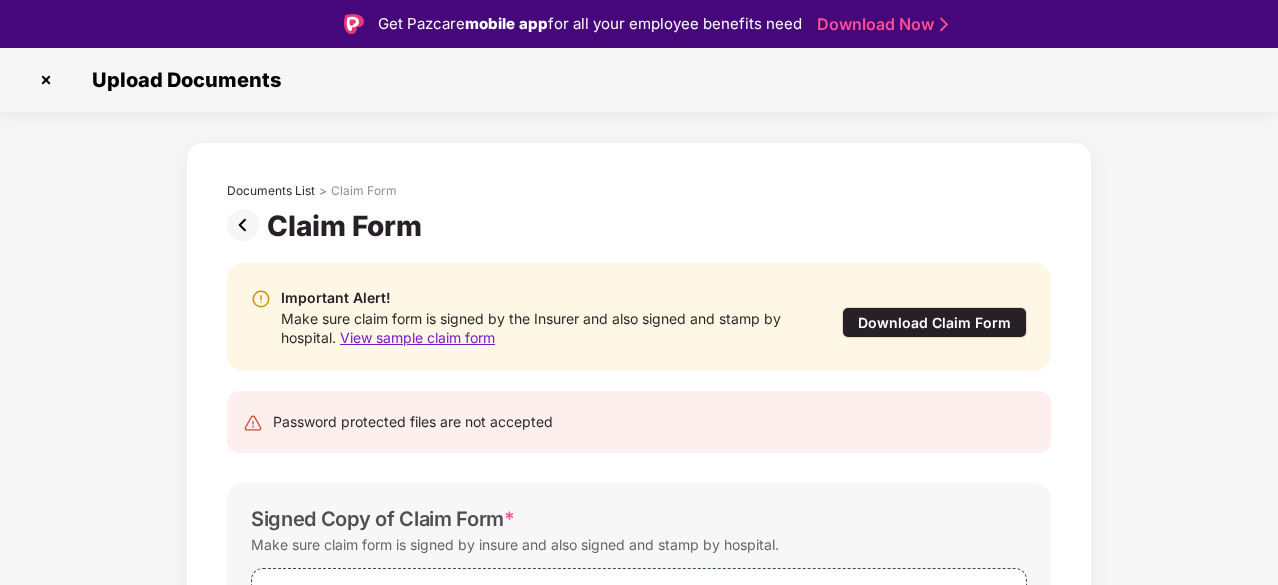 click at bounding box center [247, 225] 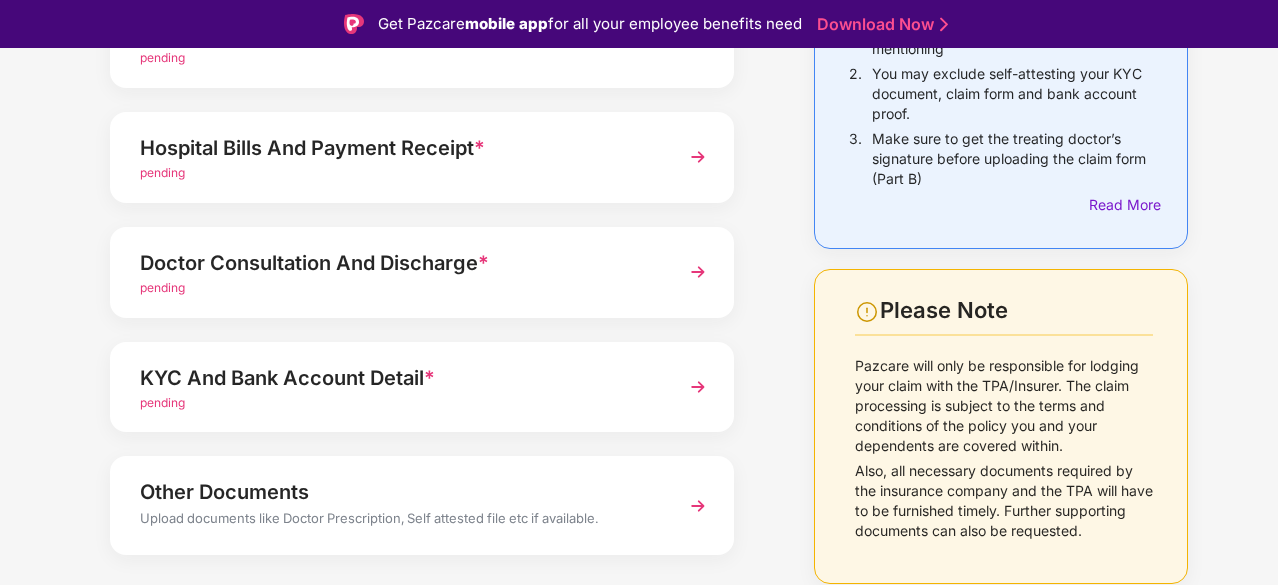 scroll, scrollTop: 326, scrollLeft: 0, axis: vertical 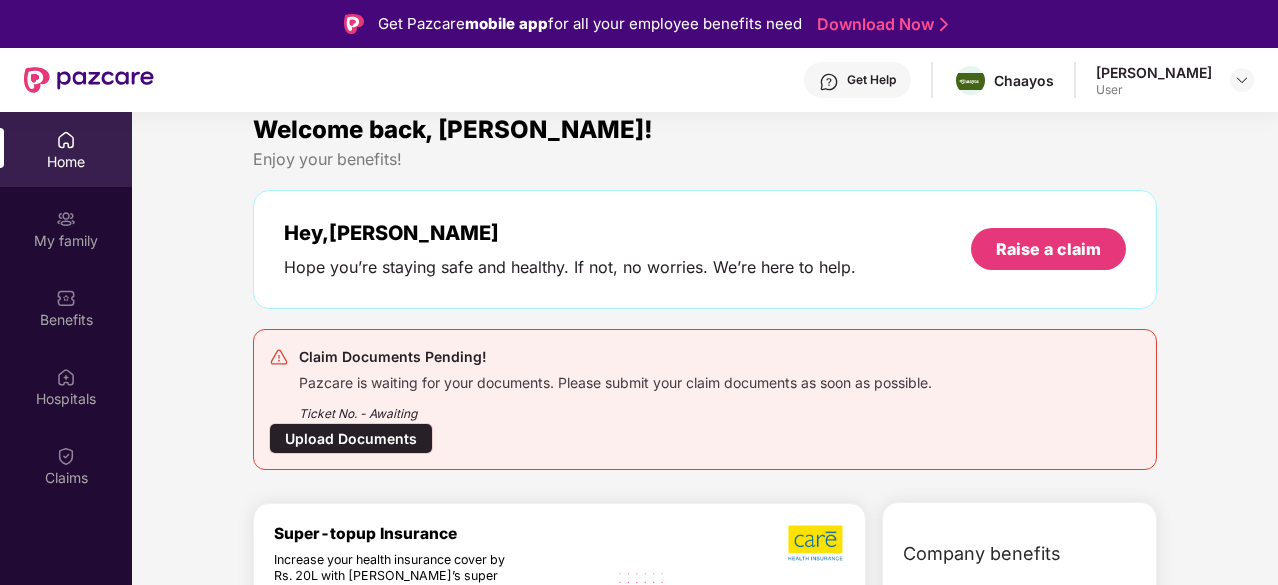 click on "Pazcare is waiting for your documents. Please submit your claim documents as soon as possible." at bounding box center [615, 380] 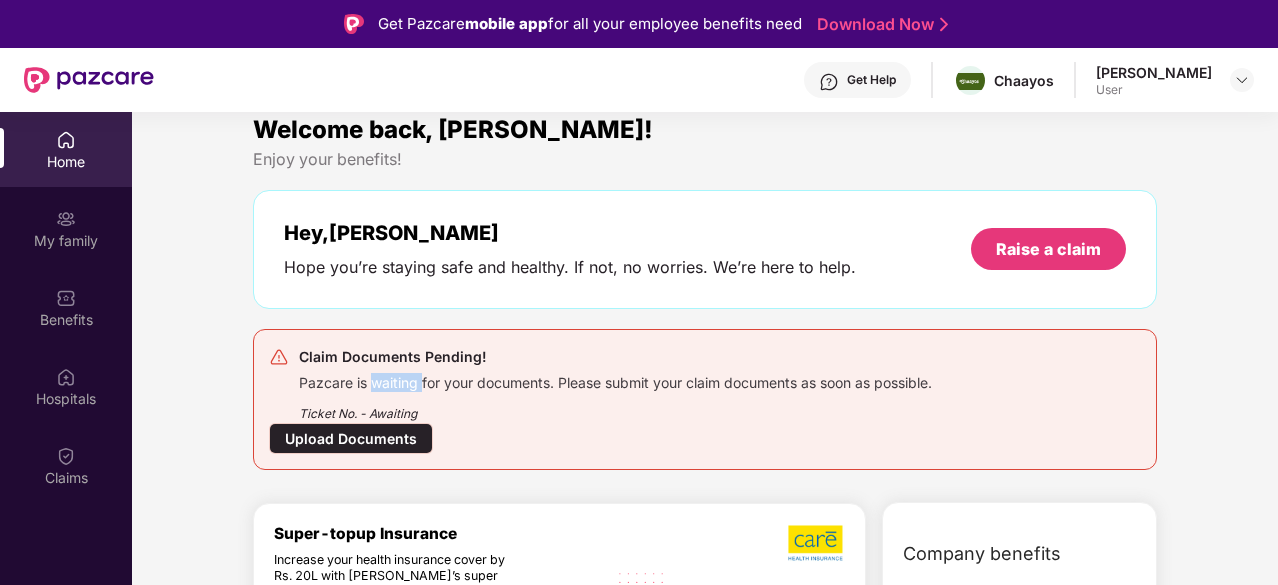 click on "Pazcare is waiting for your documents. Please submit your claim documents as soon as possible." at bounding box center (615, 380) 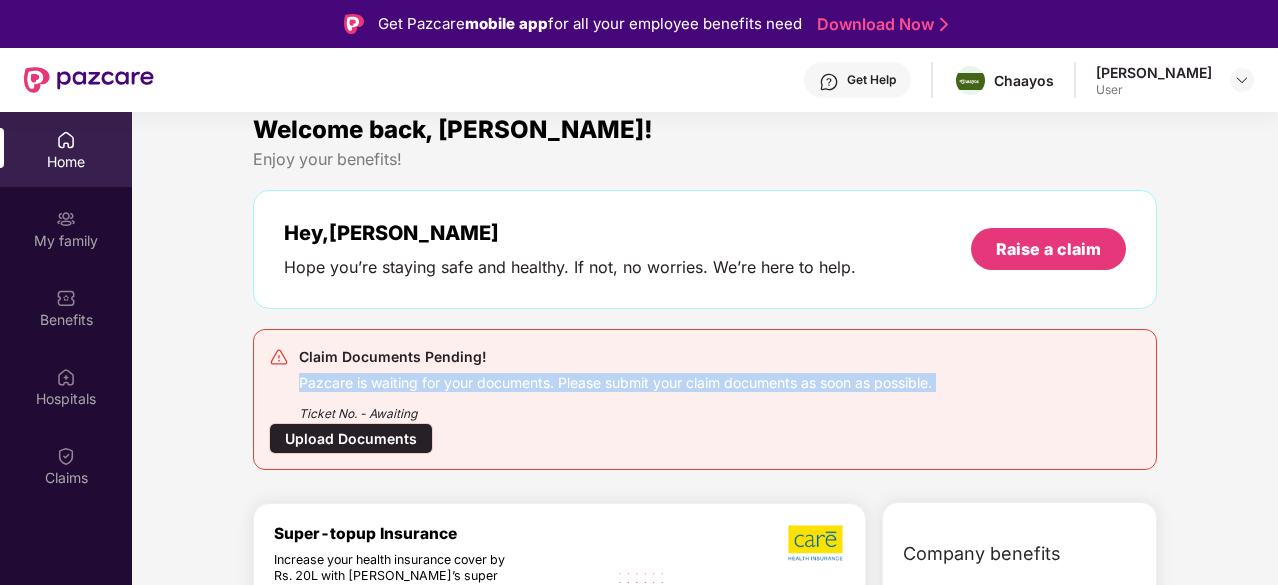 click on "Pazcare is waiting for your documents. Please submit your claim documents as soon as possible." at bounding box center [615, 380] 